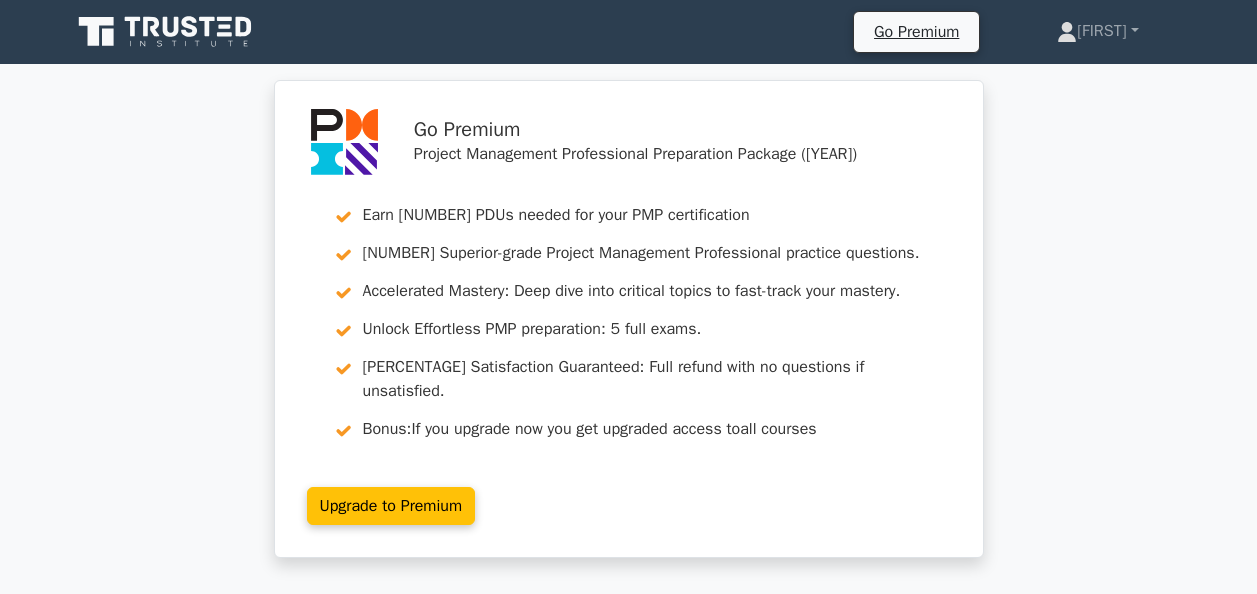 scroll, scrollTop: 1200, scrollLeft: 0, axis: vertical 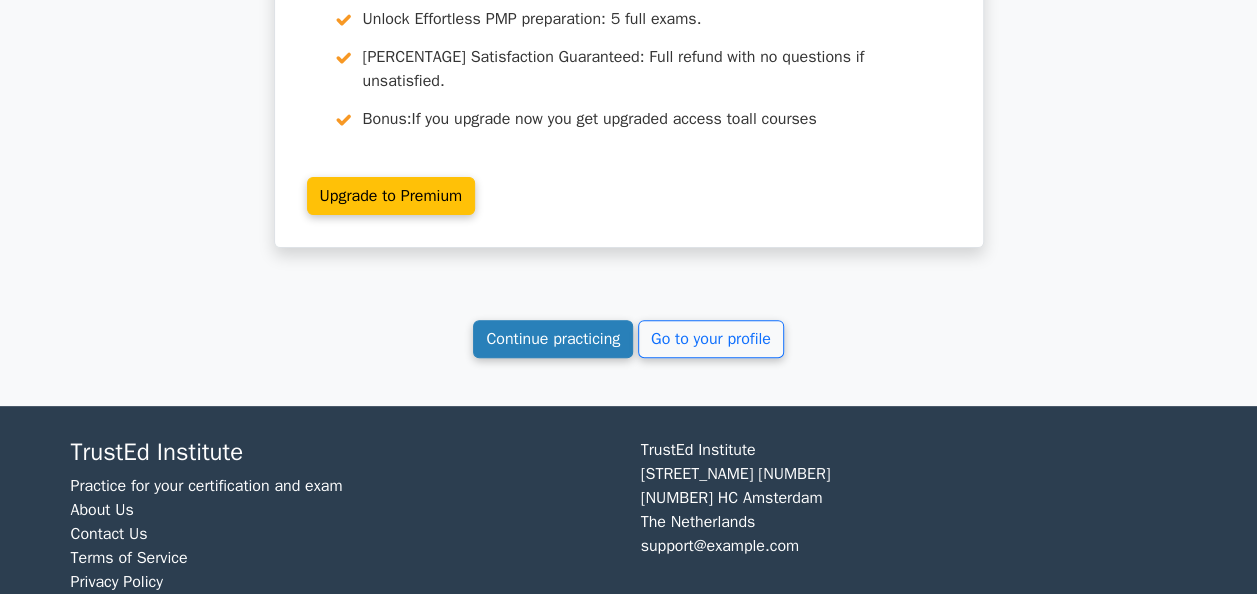 click on "Continue practicing" at bounding box center (553, 339) 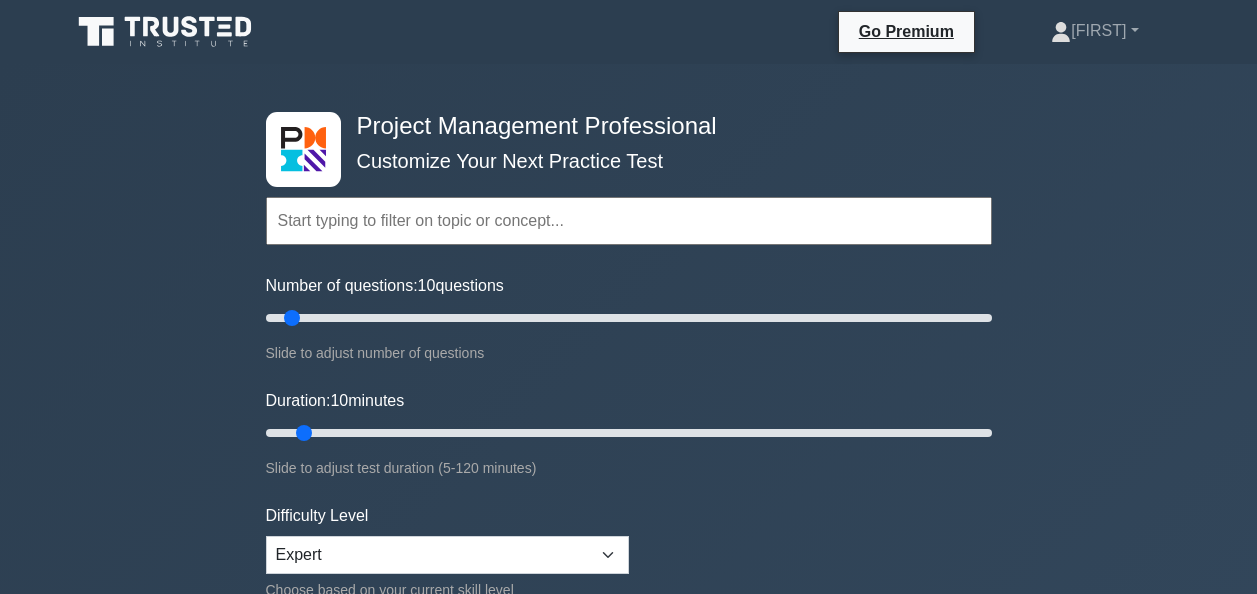 scroll, scrollTop: 0, scrollLeft: 0, axis: both 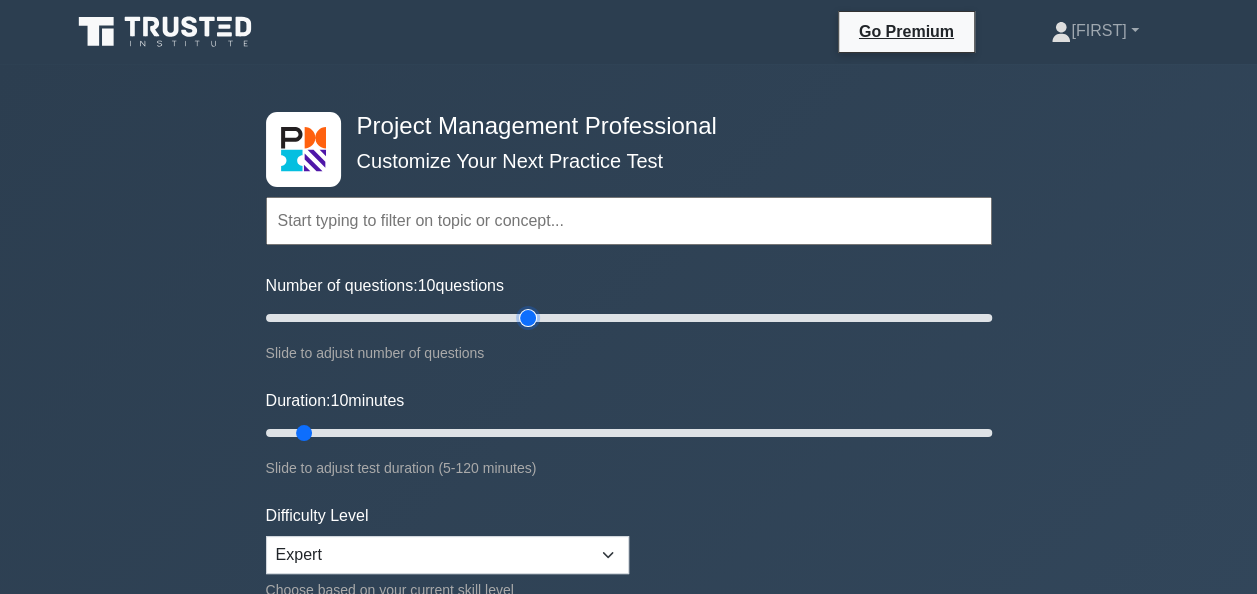 click on "Number of questions: [NUMBER] questions" at bounding box center (629, 318) 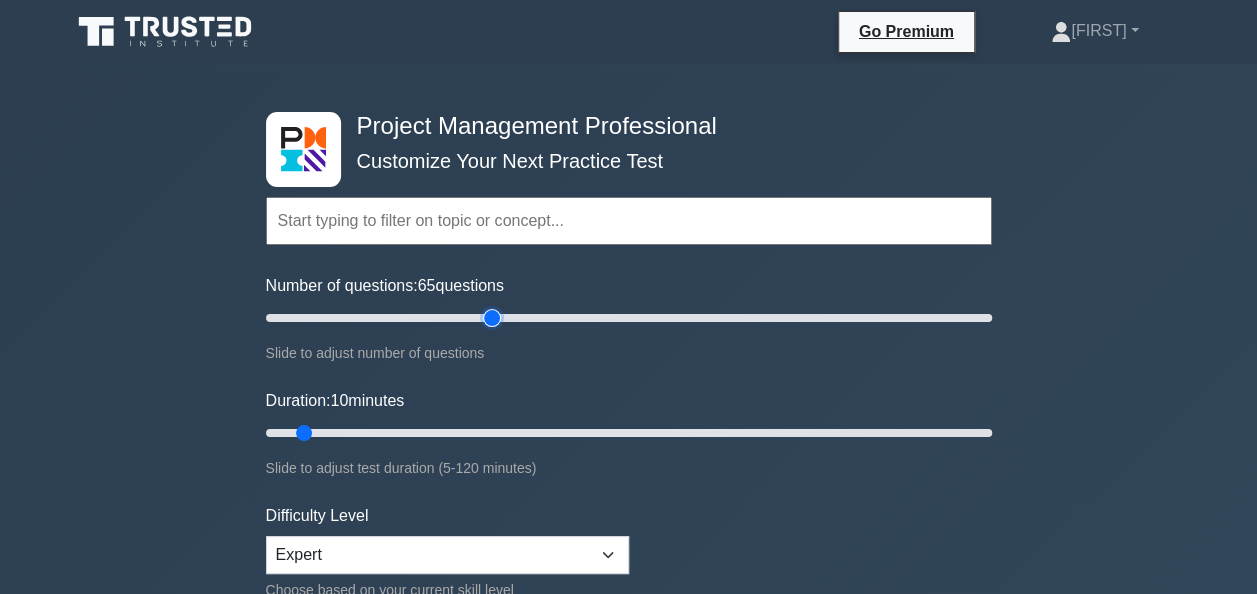 click on "Number of questions:  65  questions" at bounding box center (629, 318) 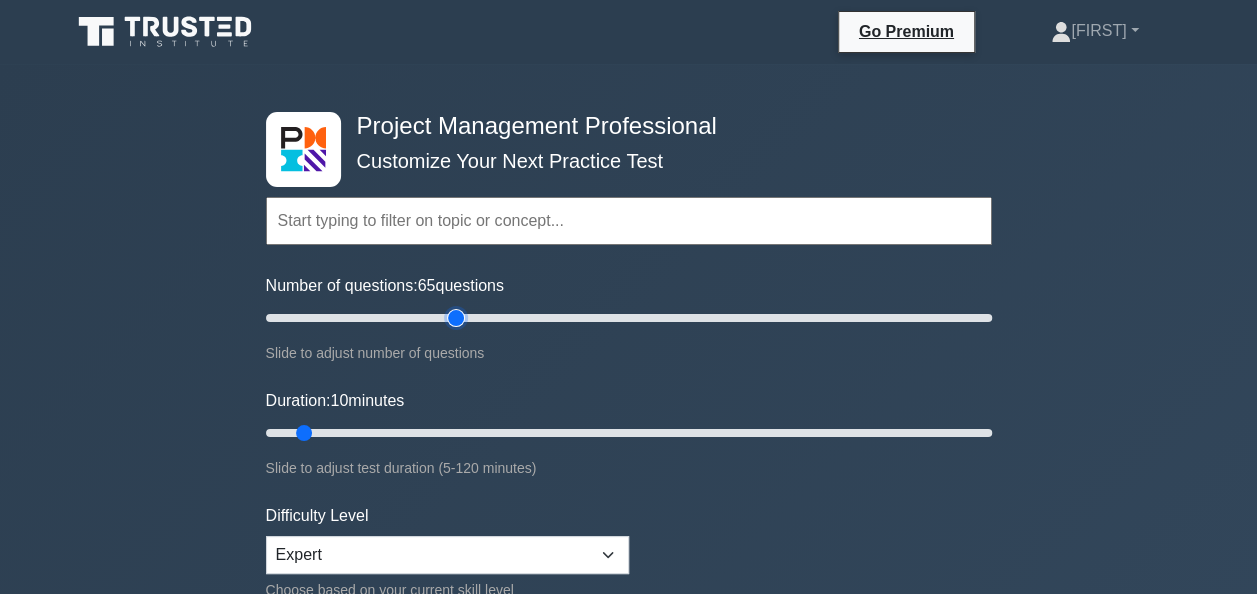 click on "Number of questions:  65  questions" at bounding box center [629, 318] 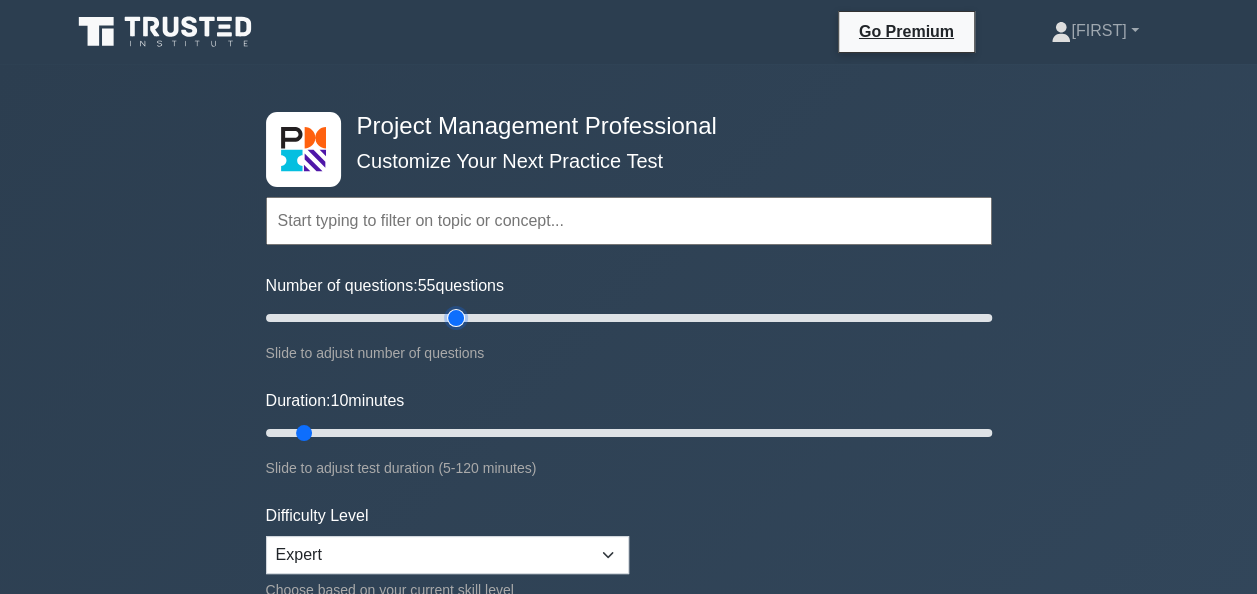 click on "Number of questions: [NUMBER] questions" at bounding box center [629, 318] 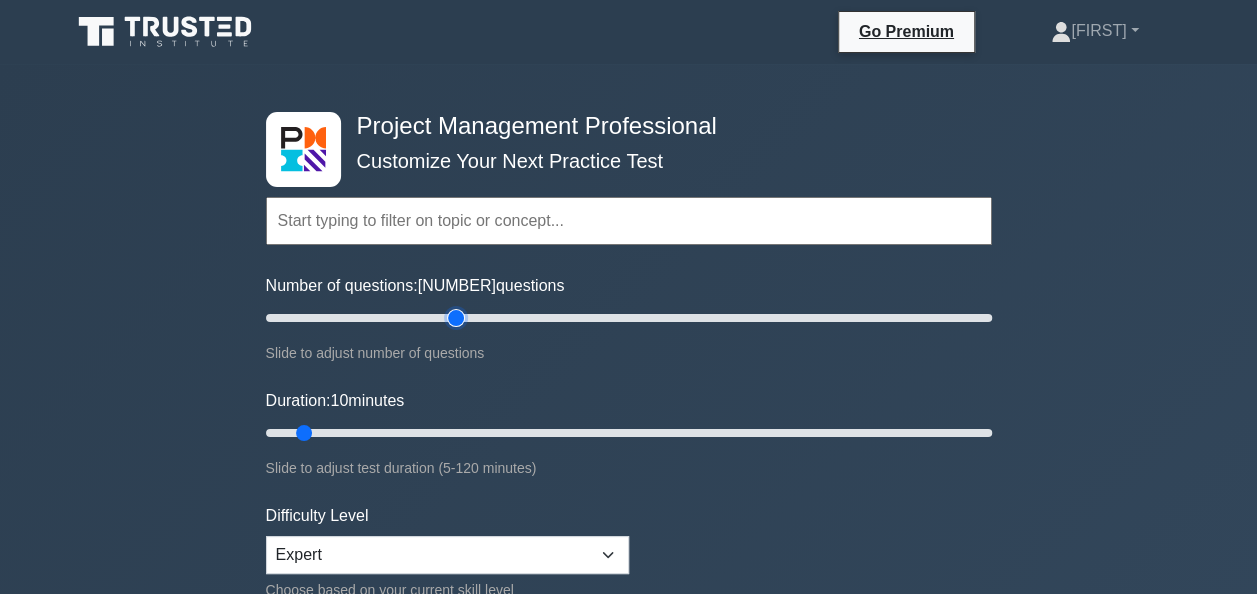 click on "Number of questions:  50  questions" at bounding box center [629, 318] 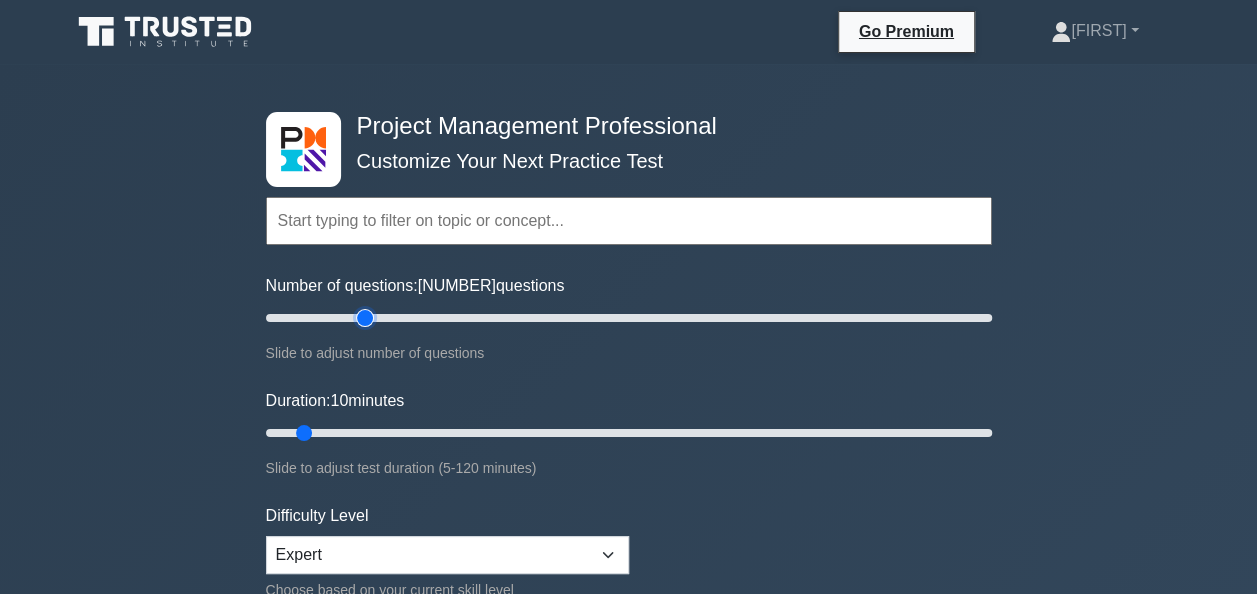 type on "30" 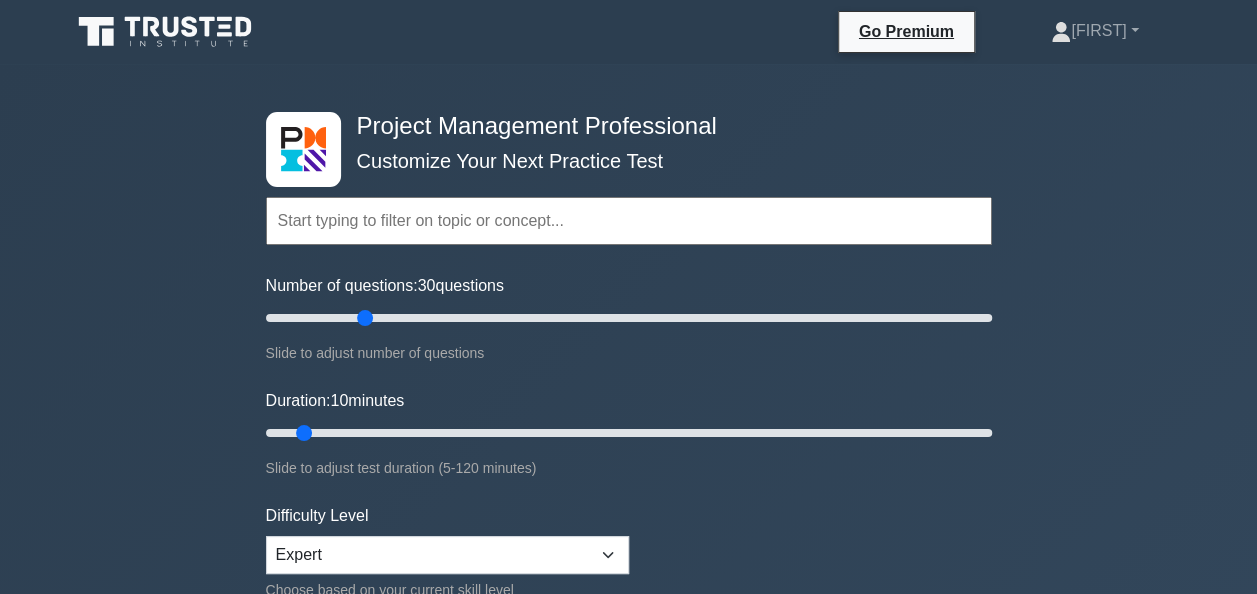 click on "Duration:  10  minutes
Slide to adjust test duration (5-120 minutes)" at bounding box center [629, 434] 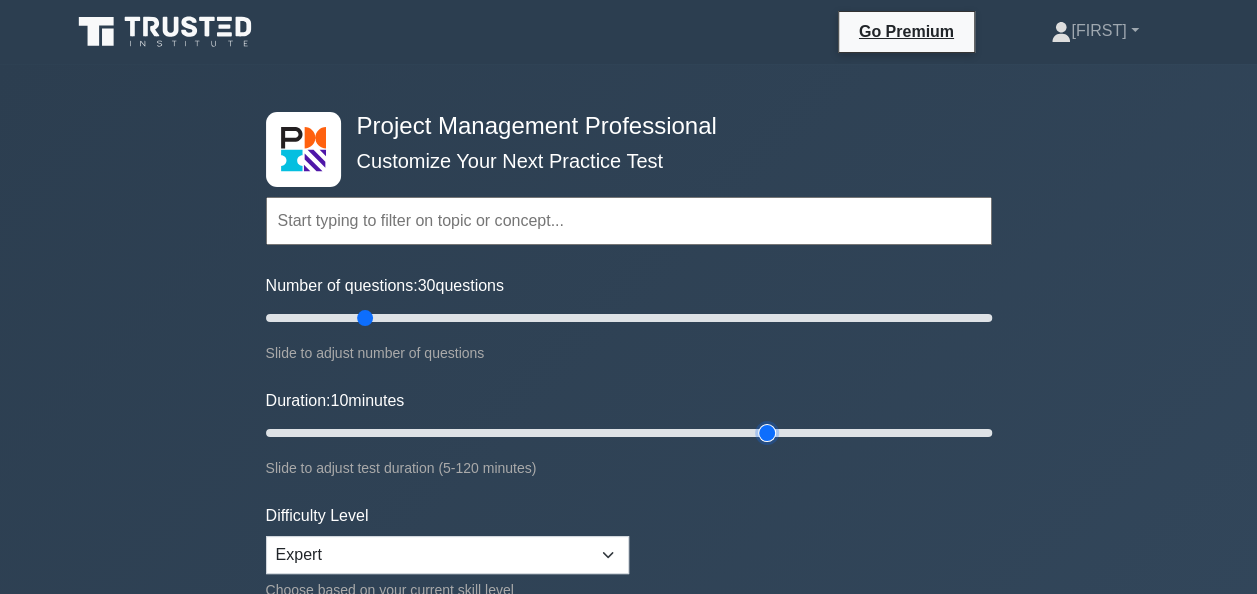 type on "85" 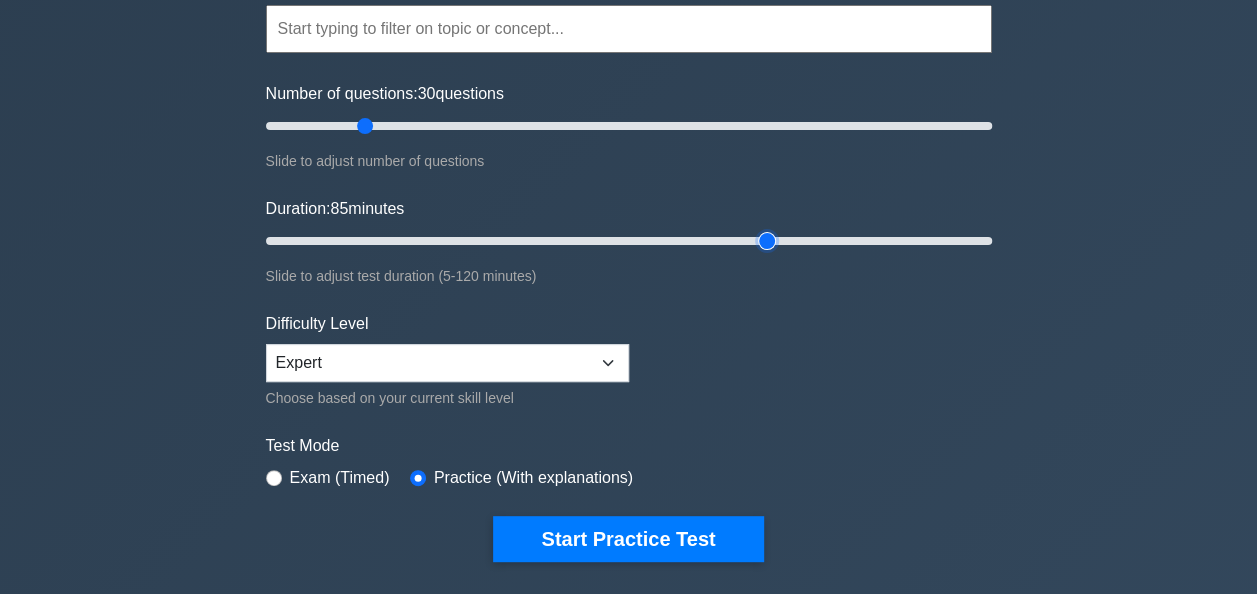 scroll, scrollTop: 200, scrollLeft: 0, axis: vertical 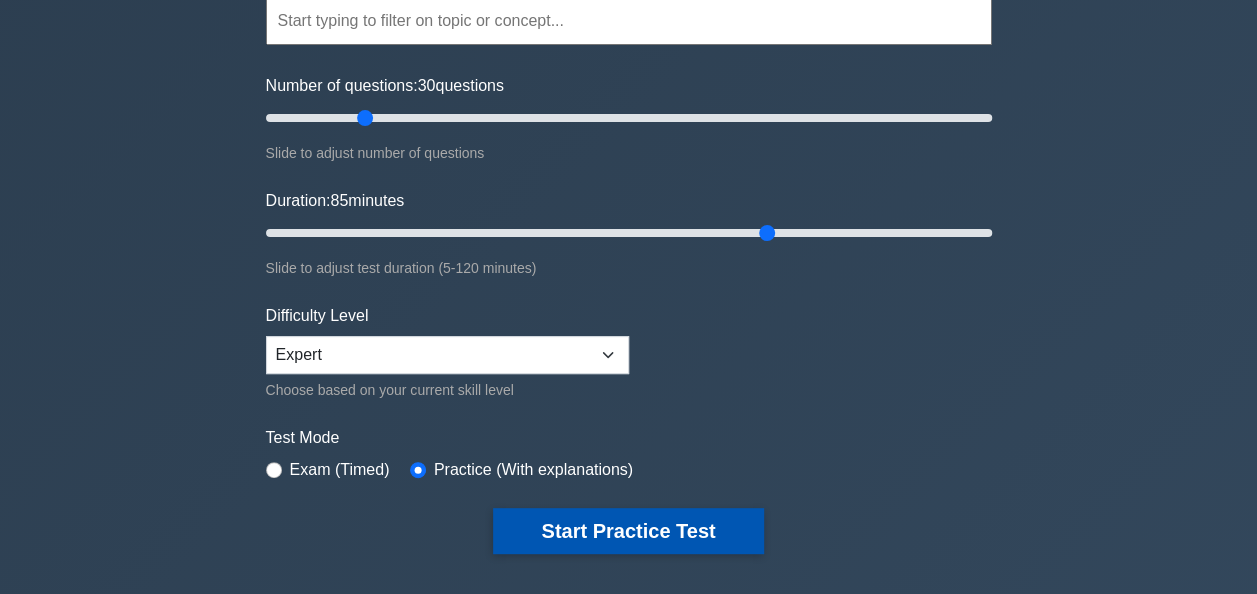 click on "Start Practice Test" at bounding box center (628, 531) 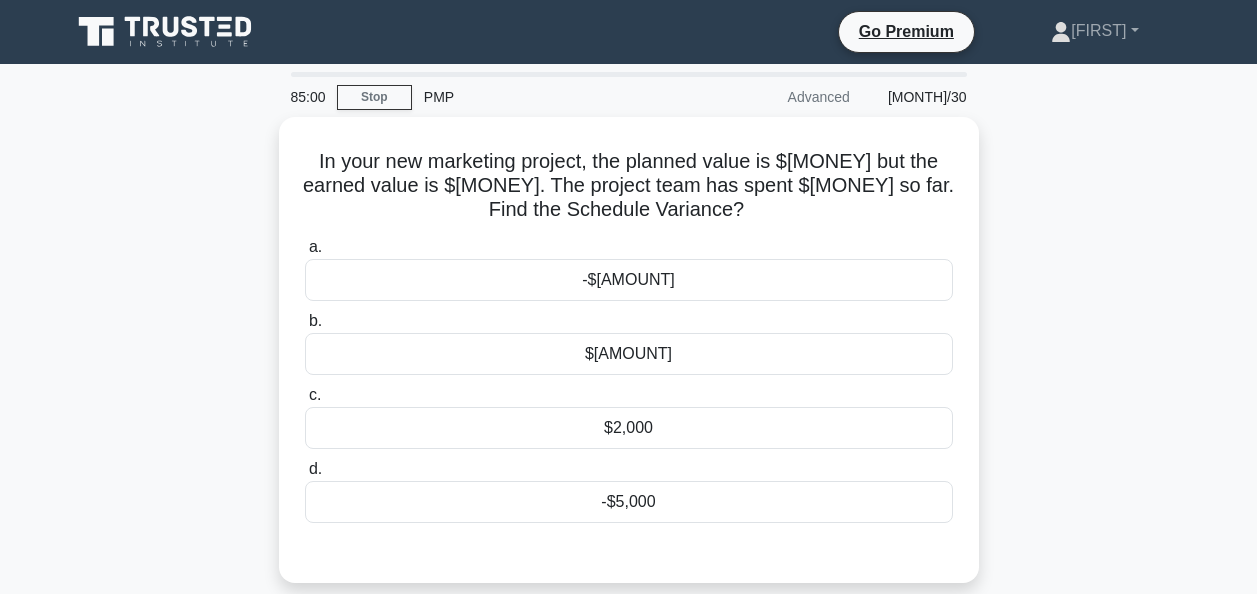 scroll, scrollTop: 0, scrollLeft: 0, axis: both 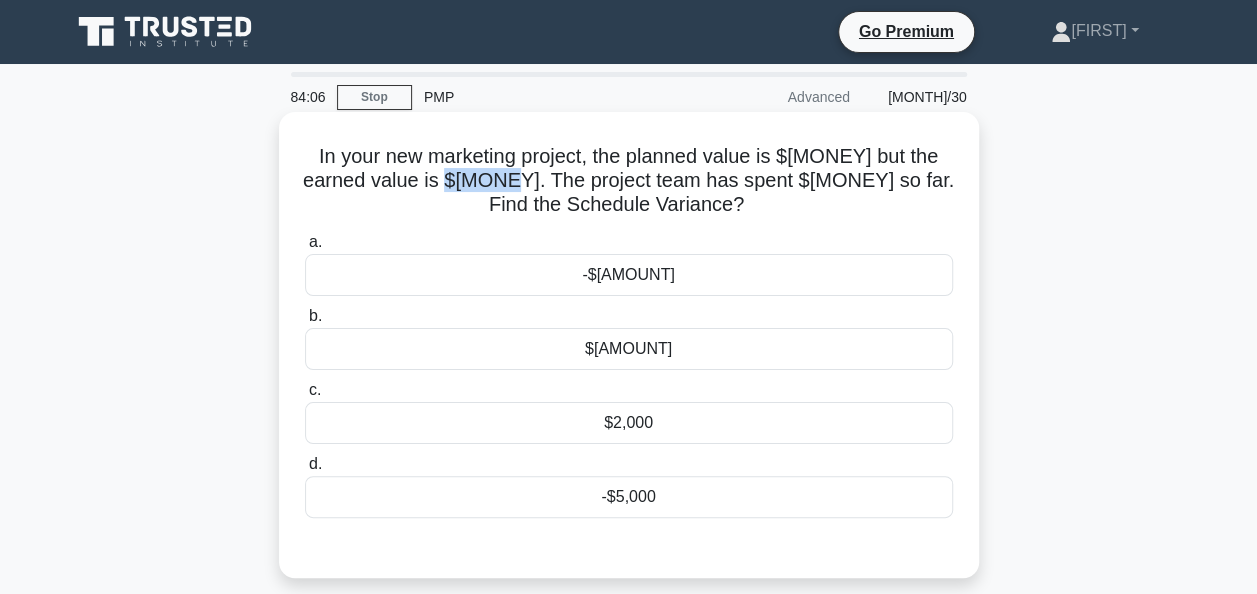 drag, startPoint x: 452, startPoint y: 178, endPoint x: 512, endPoint y: 184, distance: 60.299255 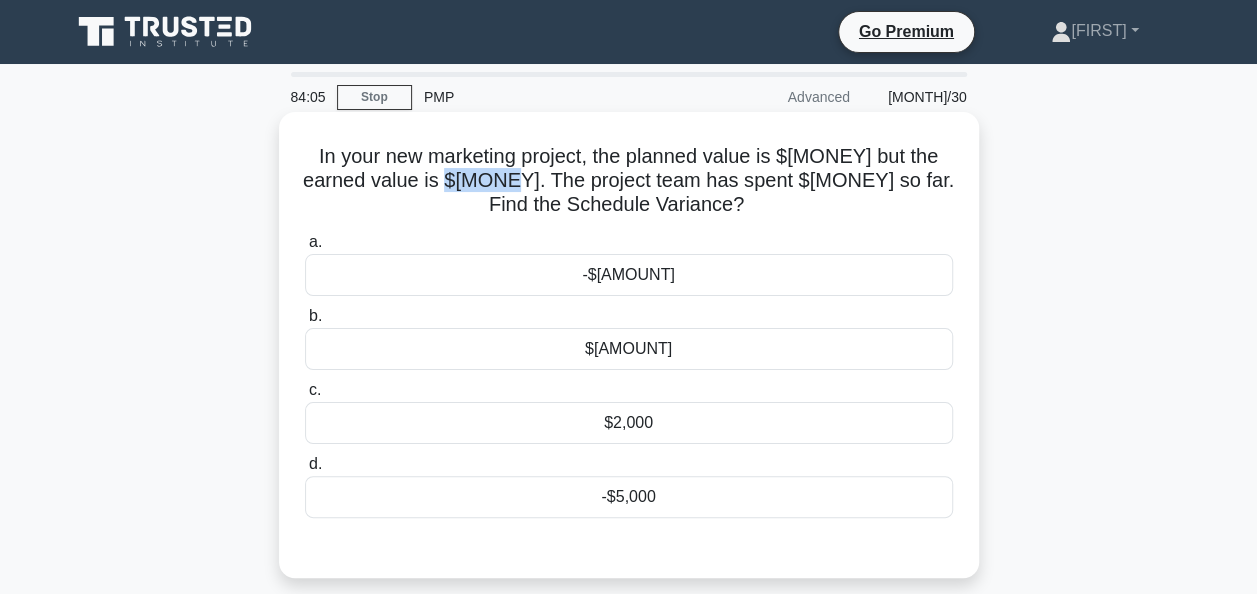 copy on "[MONEY]" 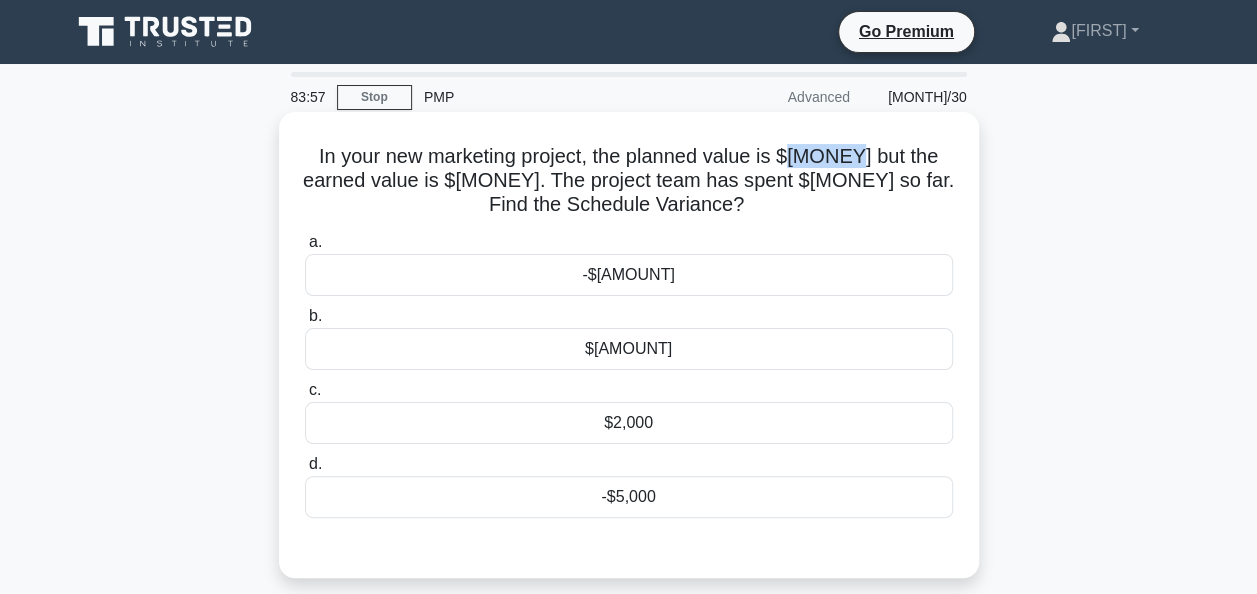 drag, startPoint x: 803, startPoint y: 158, endPoint x: 864, endPoint y: 164, distance: 61.294373 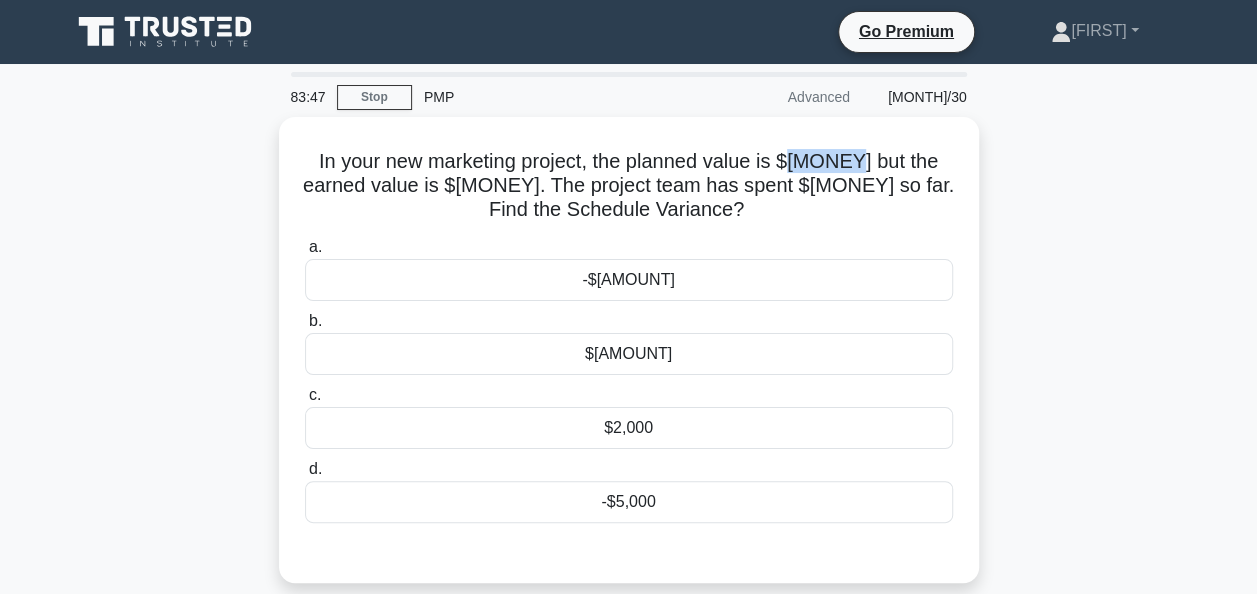 click on "In your new marketing project, the planned value is $[MONEY] but the earned value is $[MONEY]. The project team has spent $[MONEY] so far. Find the Schedule Variance?
.spinner_0XTQ{transform-origin:center;animation:spinner_y6GP .75s linear infinite}@keyframes spinner_y6GP{100%{transform:rotate(360deg)}}
a.
-$[MONEY]" at bounding box center (629, 362) 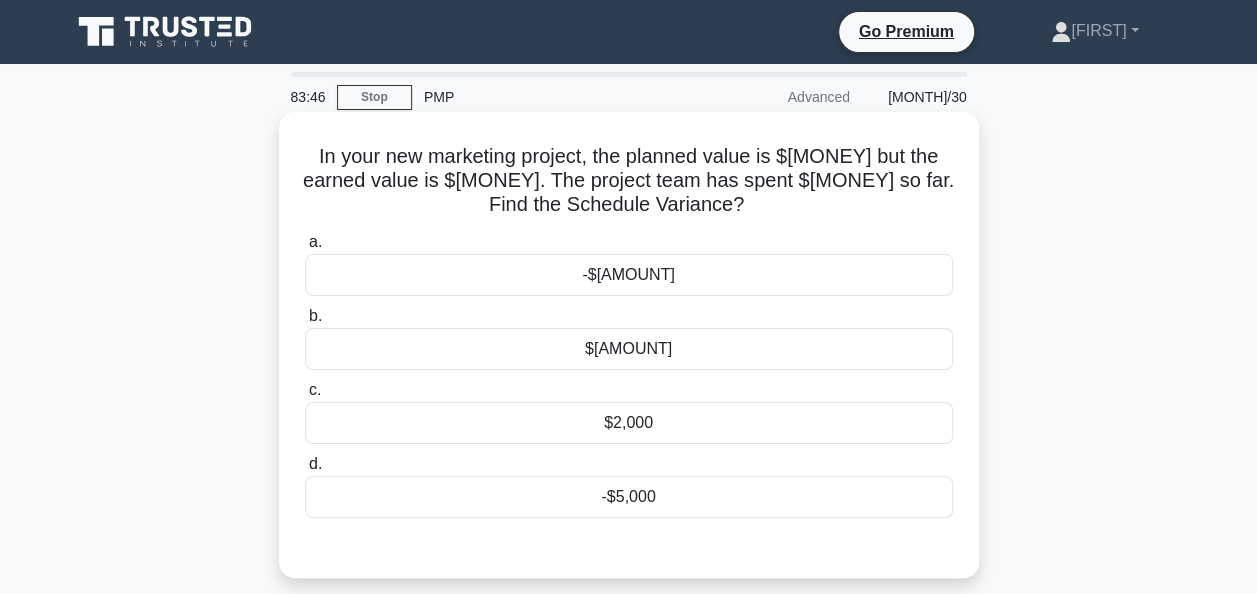 click on "-$5,000" at bounding box center [629, 497] 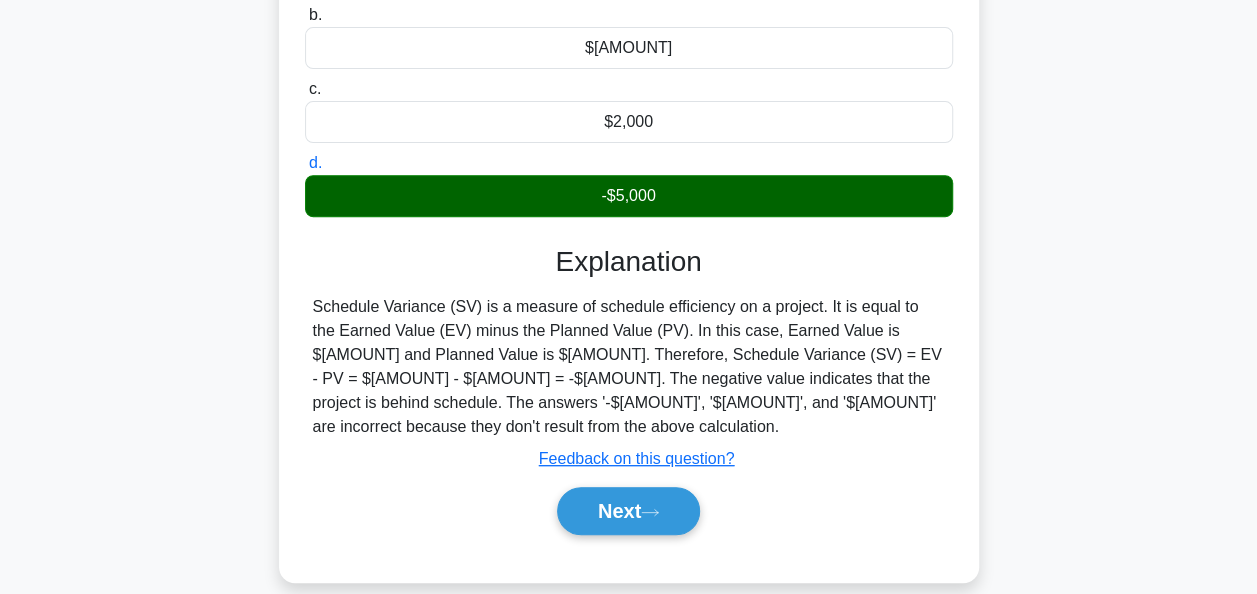 scroll, scrollTop: 400, scrollLeft: 0, axis: vertical 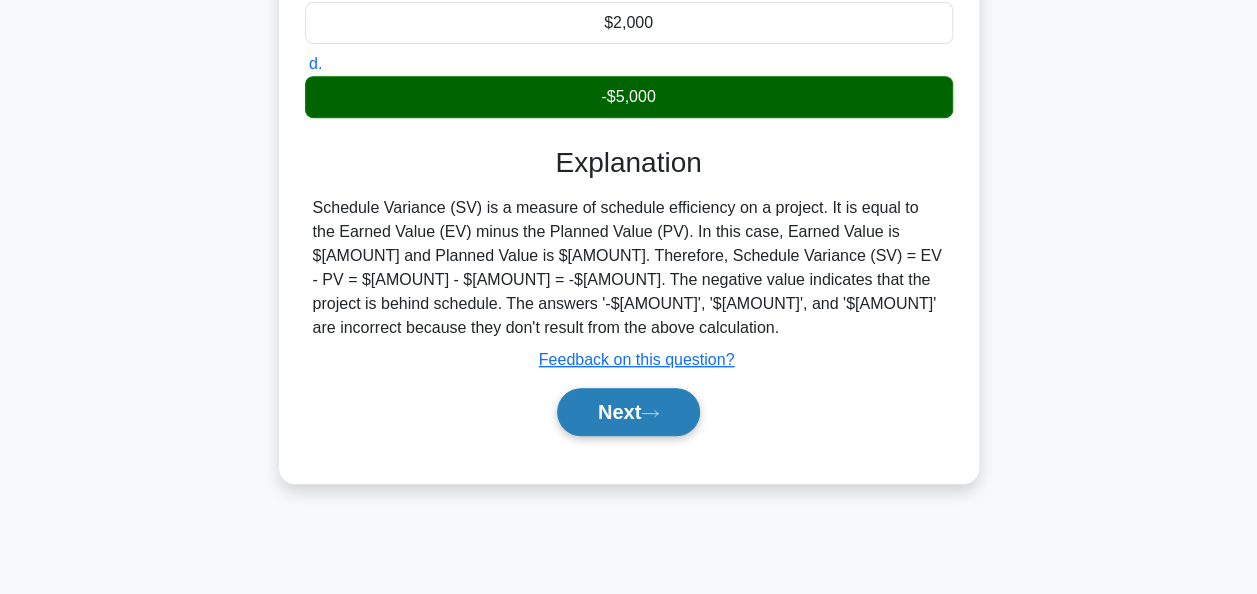 click on "Next" at bounding box center [628, 412] 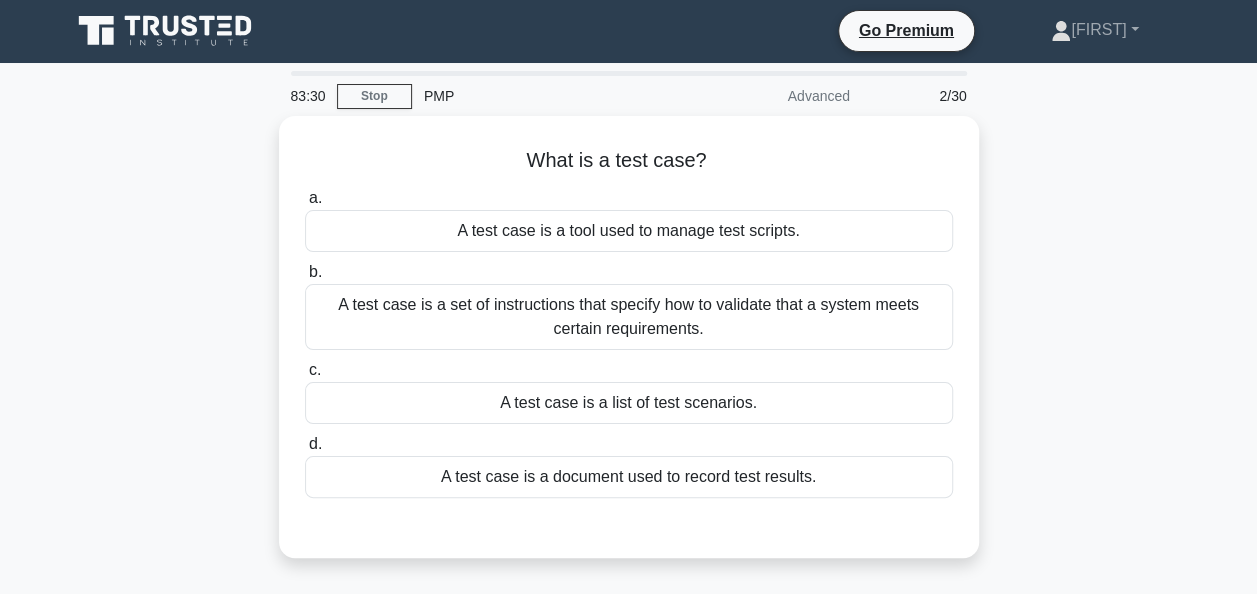 scroll, scrollTop: 0, scrollLeft: 0, axis: both 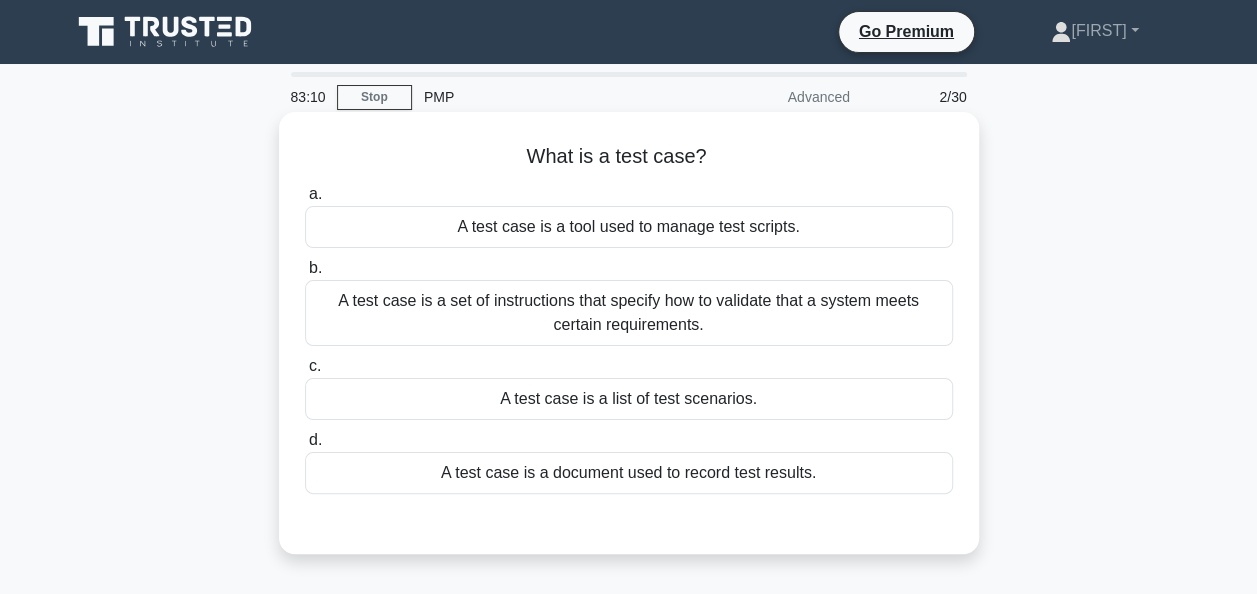 click on "A test case is a set of instructions that specify how to validate that a system meets certain requirements." at bounding box center [629, 313] 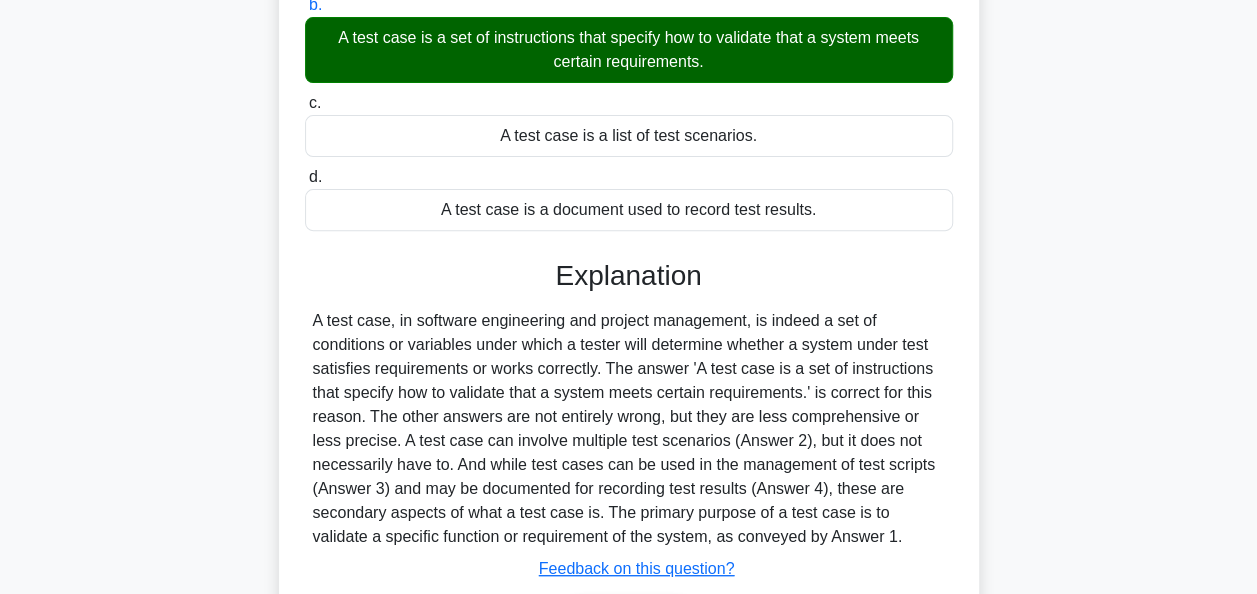 scroll, scrollTop: 300, scrollLeft: 0, axis: vertical 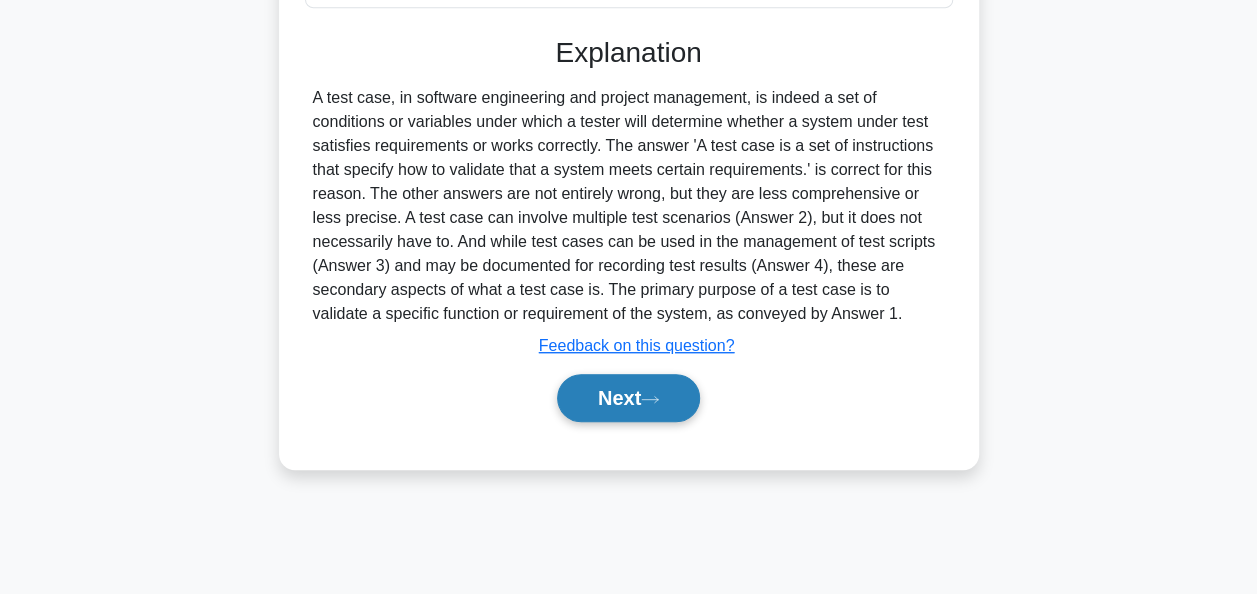 click on "Next" at bounding box center [628, 398] 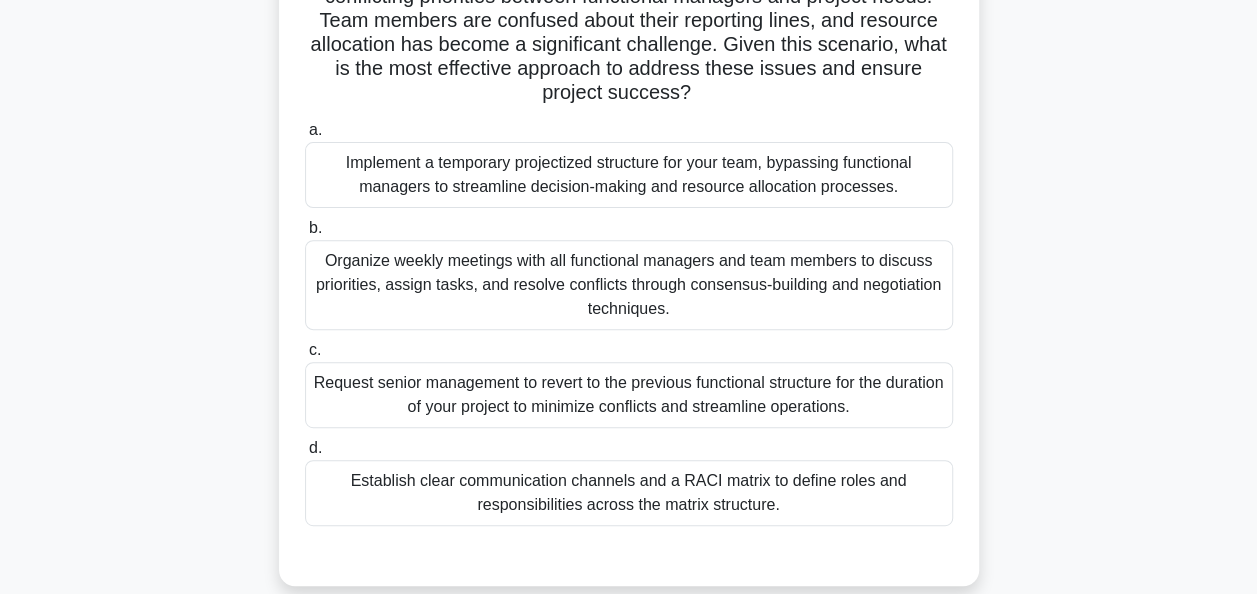 scroll, scrollTop: 286, scrollLeft: 0, axis: vertical 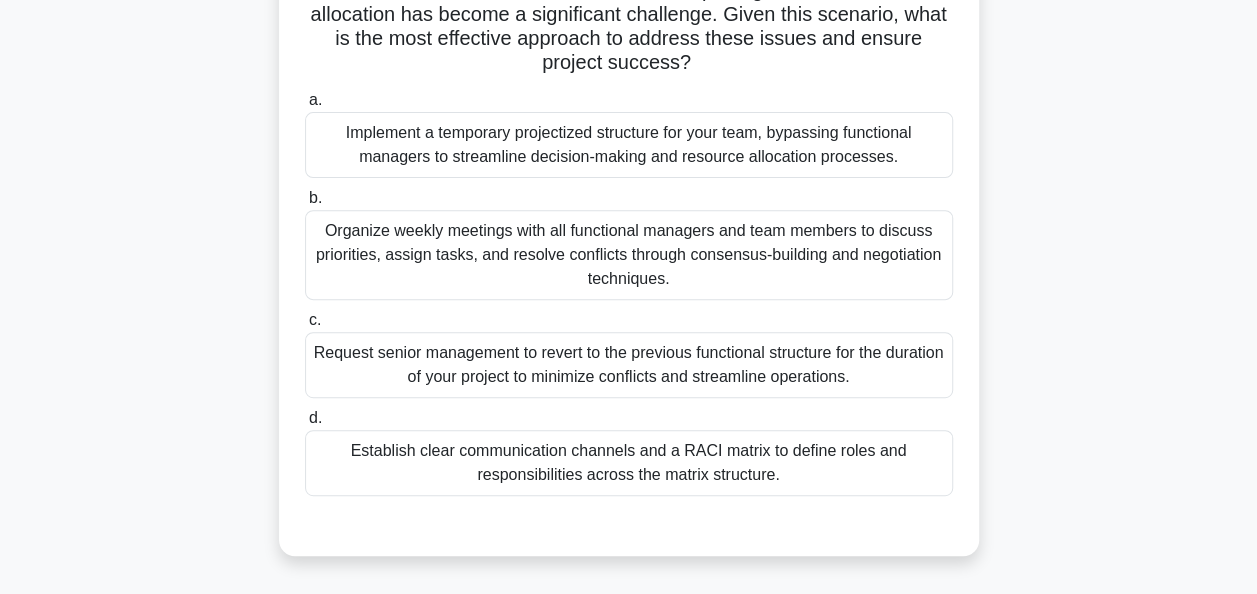 click on "Establish clear communication channels and a RACI matrix to define roles and responsibilities across the matrix structure." at bounding box center [629, 463] 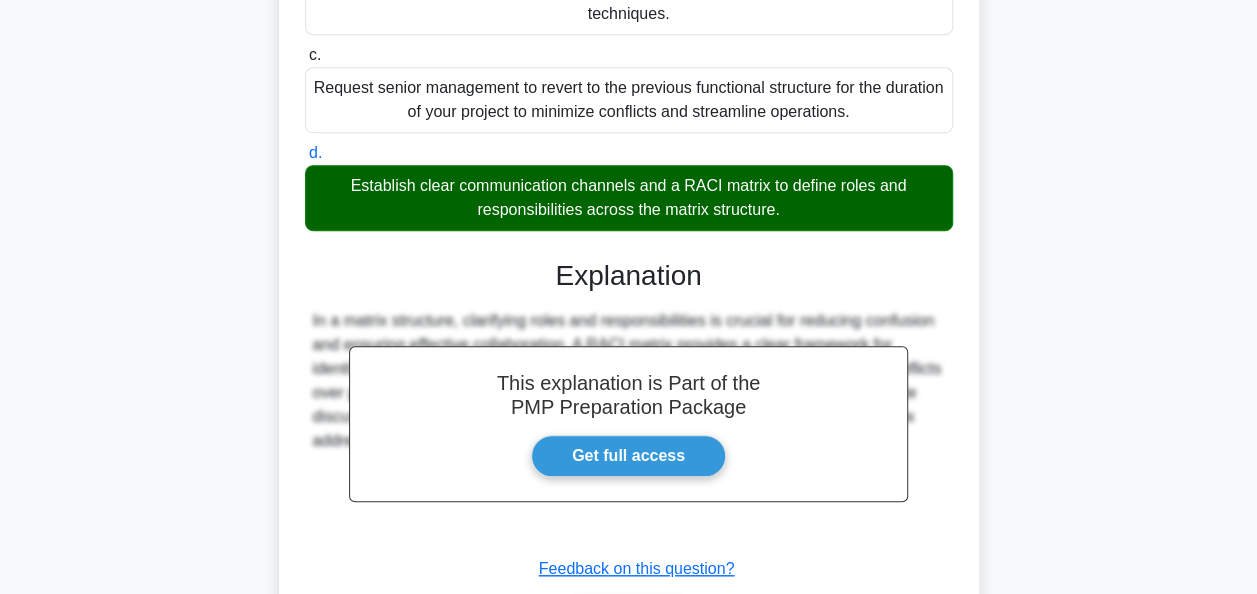 scroll, scrollTop: 684, scrollLeft: 0, axis: vertical 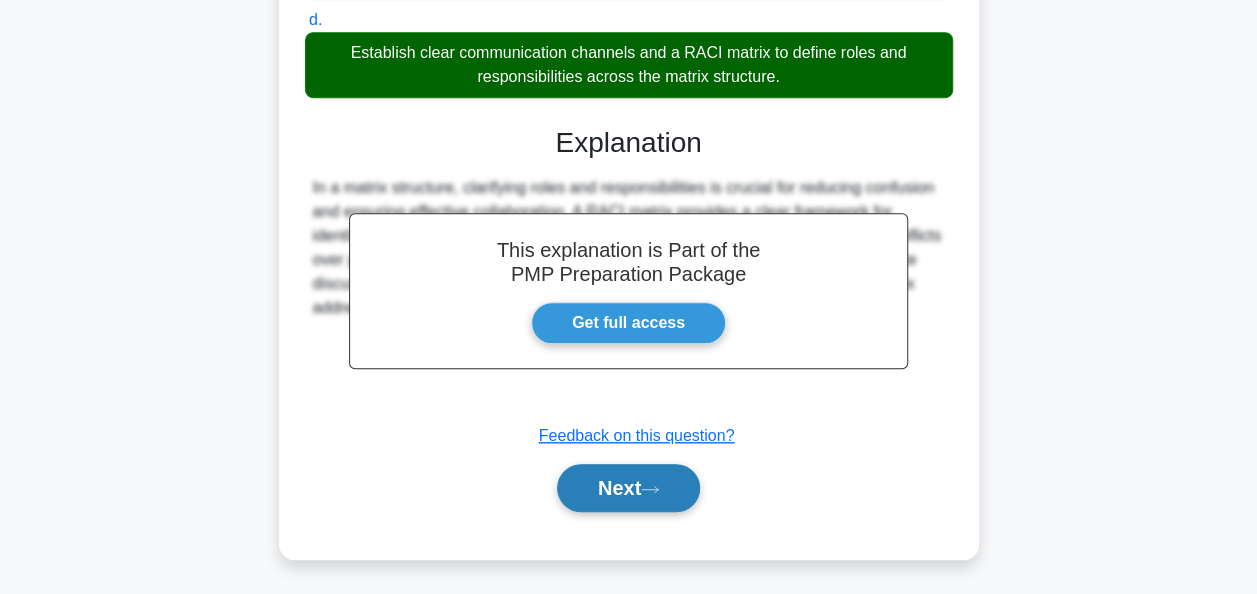 click on "Next" at bounding box center [628, 488] 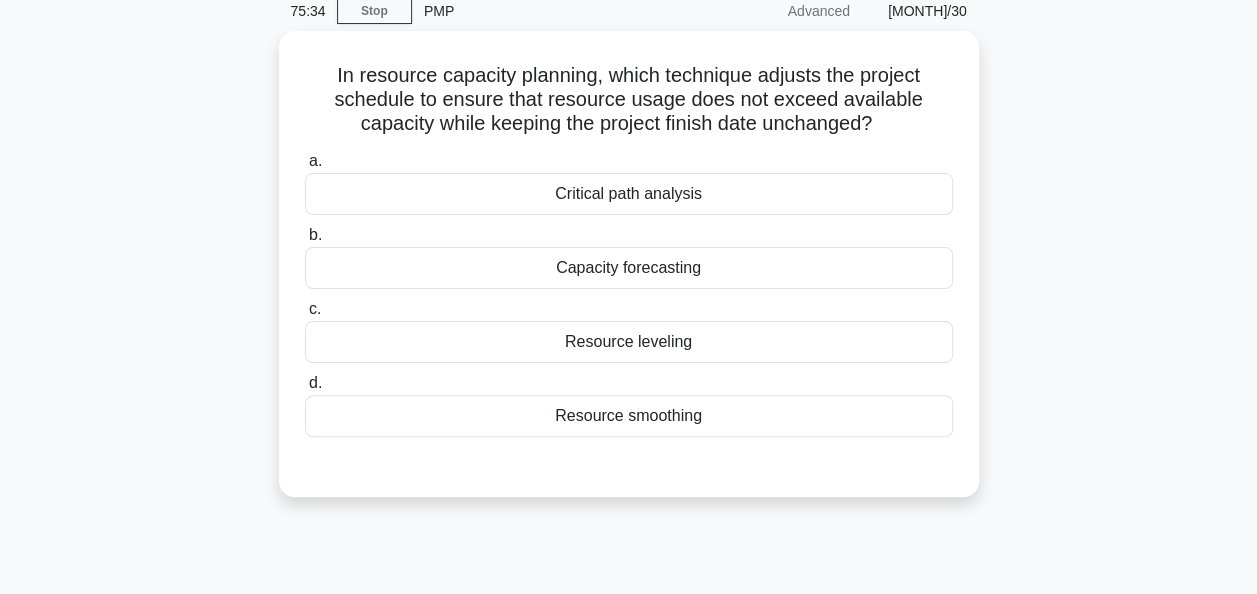 scroll, scrollTop: 0, scrollLeft: 0, axis: both 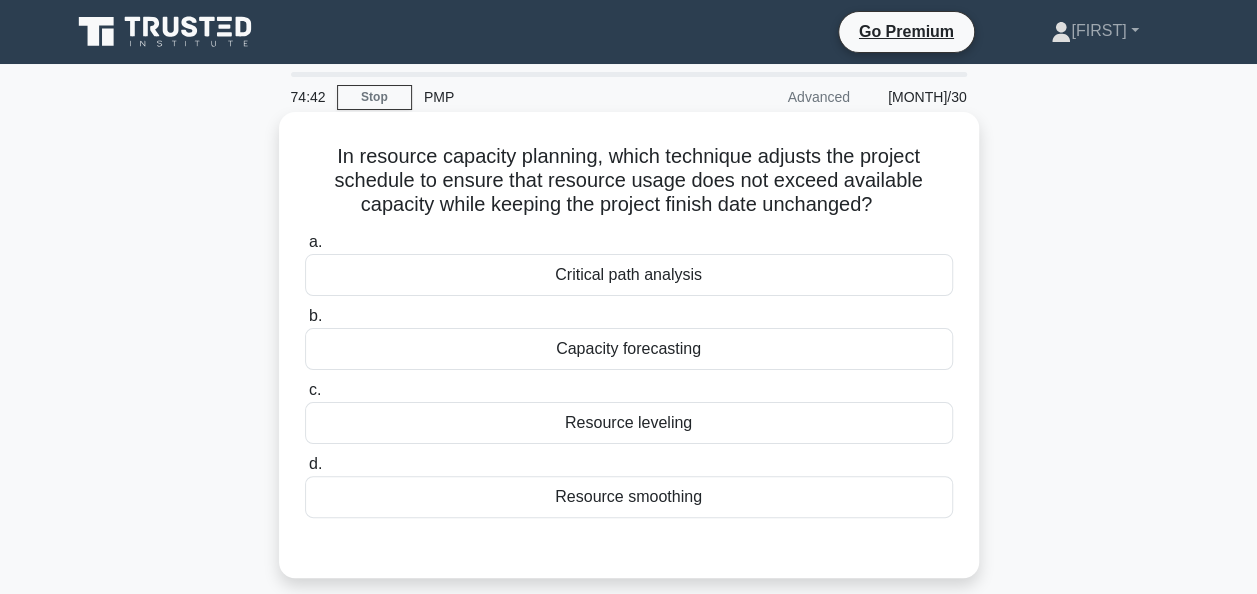 click on "Resource smoothing" at bounding box center [629, 497] 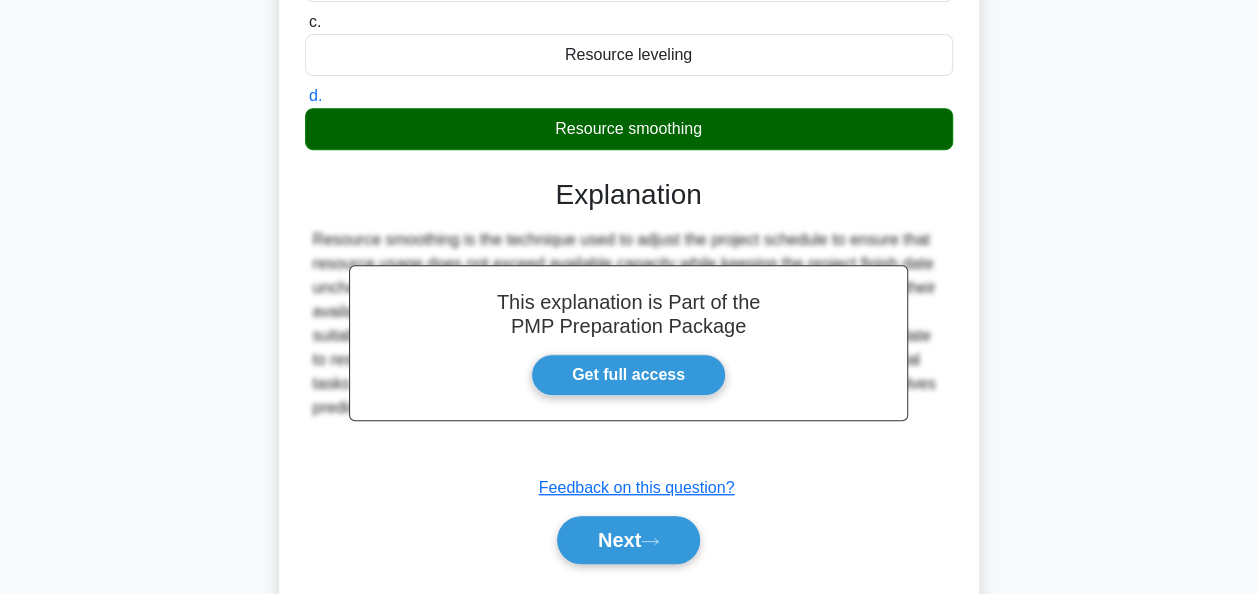 scroll, scrollTop: 486, scrollLeft: 0, axis: vertical 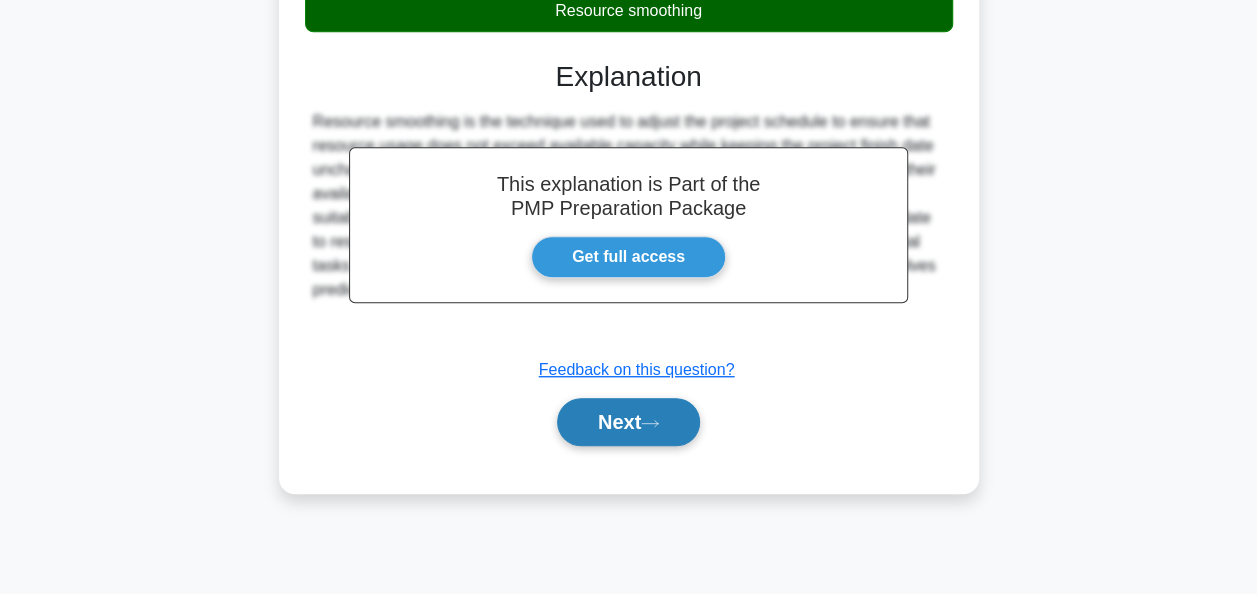 click on "Next" at bounding box center [628, 422] 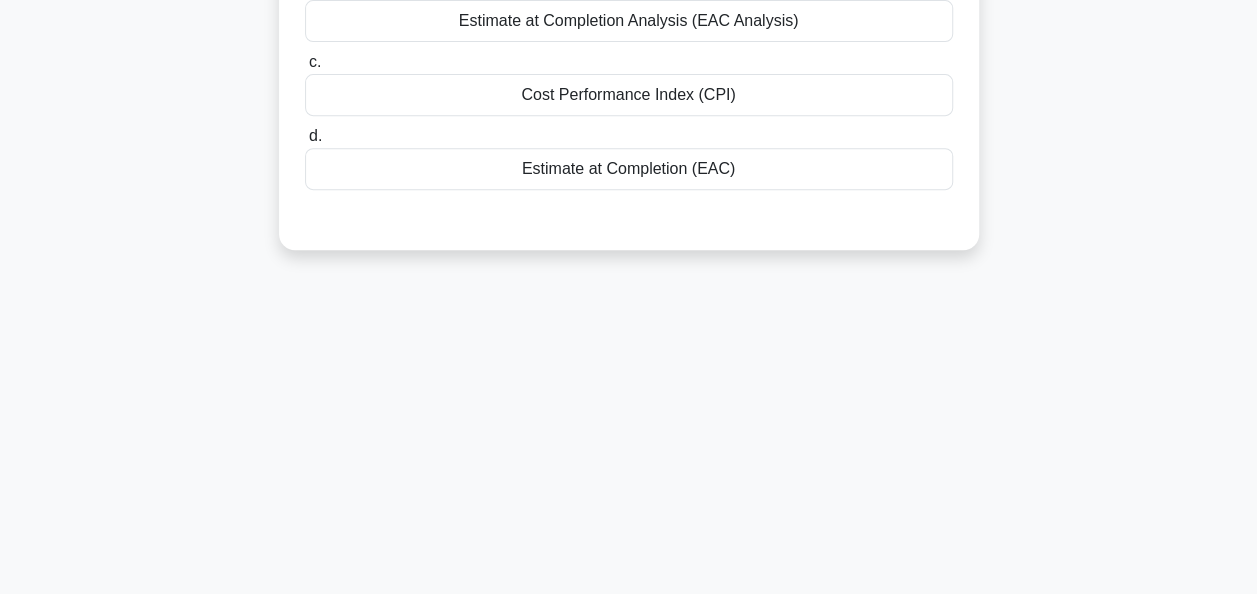 scroll, scrollTop: 86, scrollLeft: 0, axis: vertical 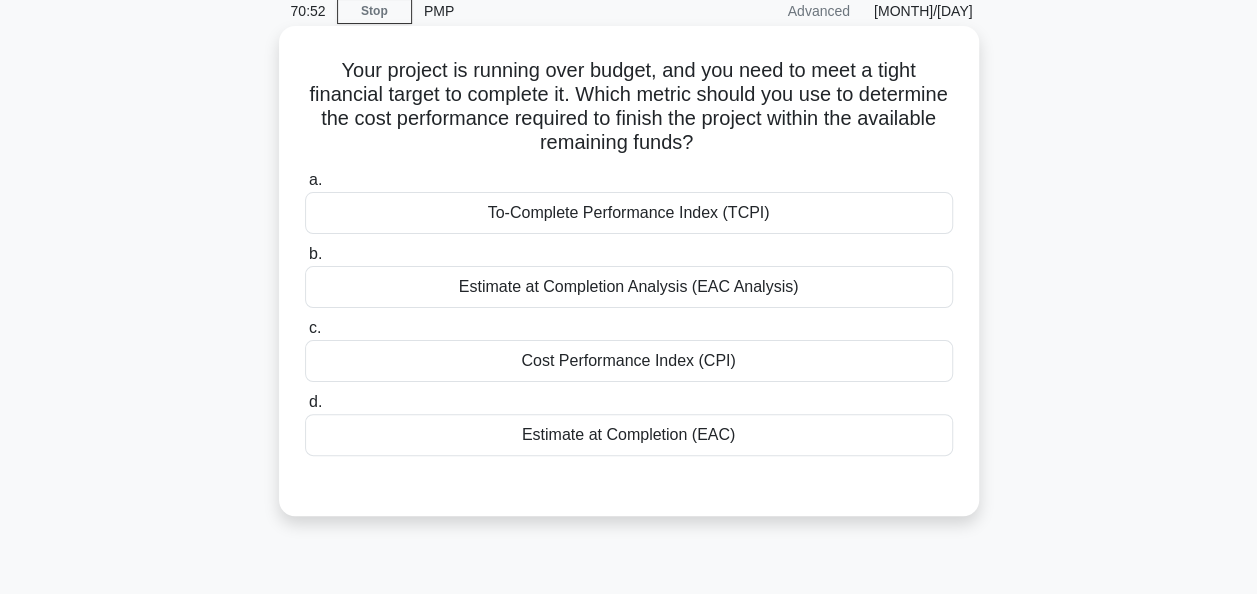 click on "To-Complete Performance Index (TCPI)" at bounding box center (629, 213) 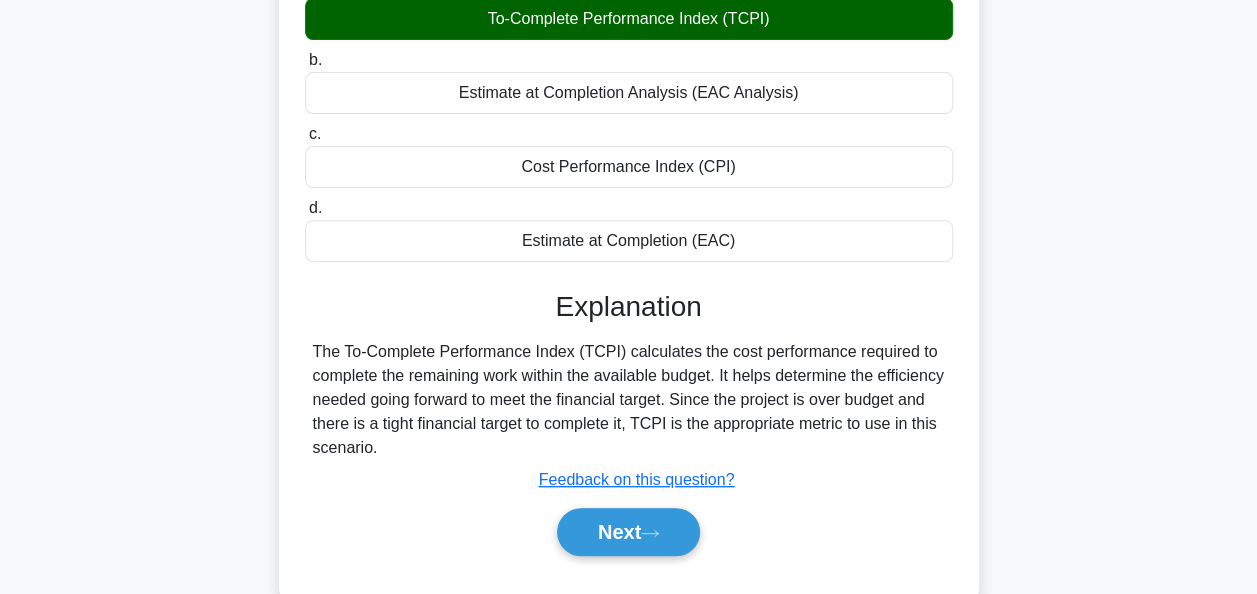 scroll, scrollTop: 286, scrollLeft: 0, axis: vertical 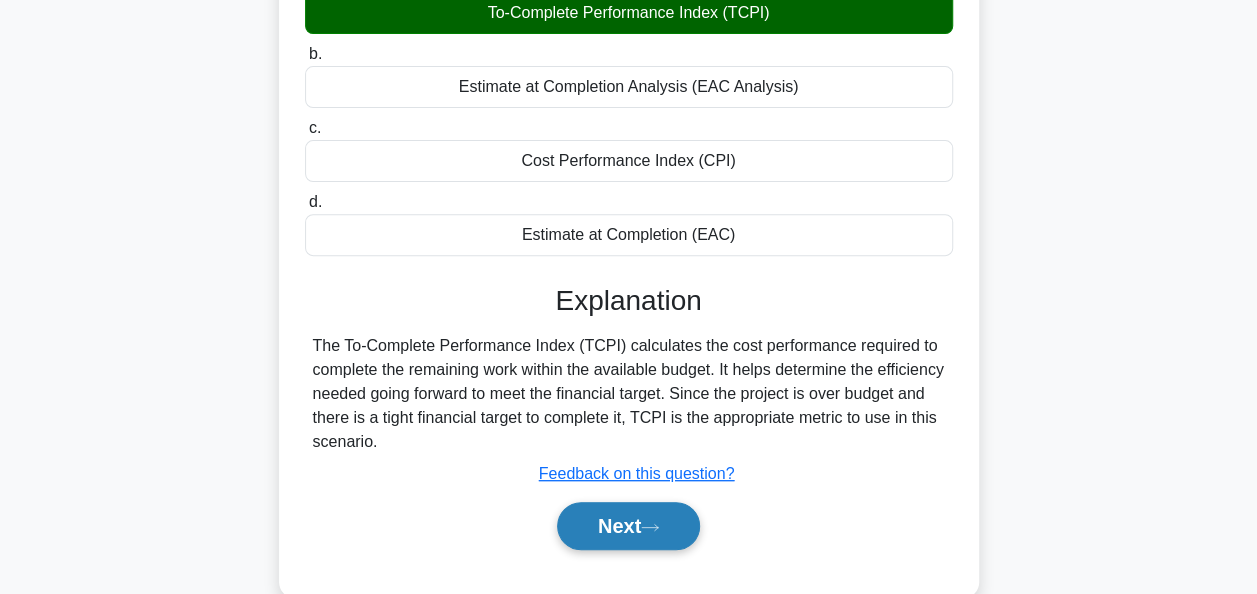 click on "Next" at bounding box center [628, 526] 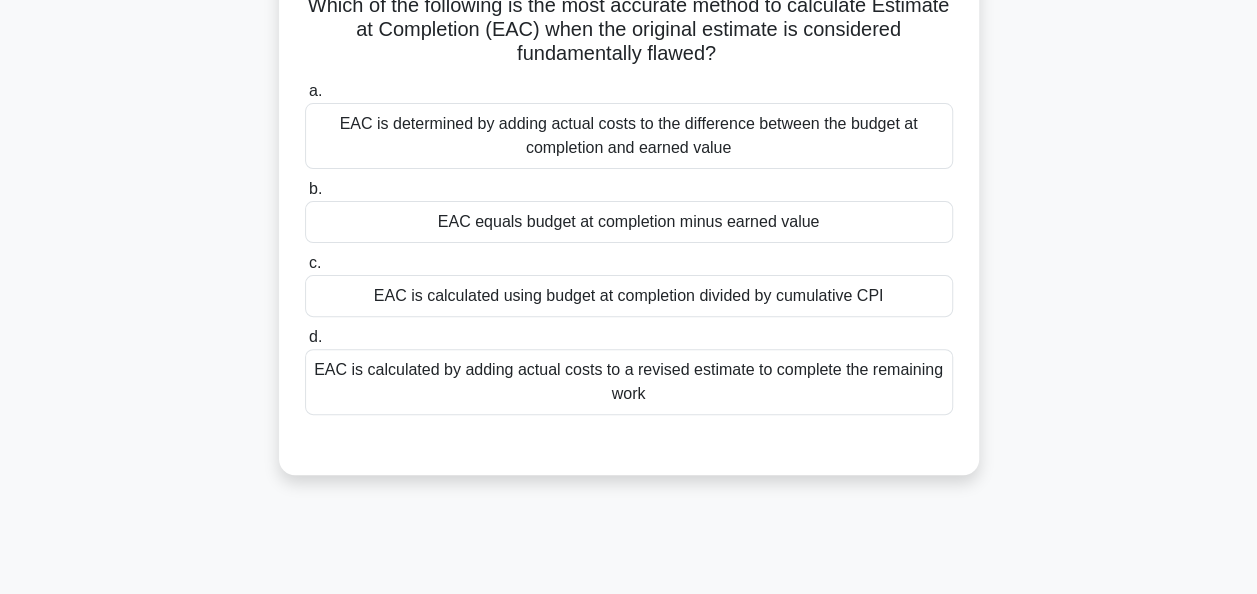 scroll, scrollTop: 0, scrollLeft: 0, axis: both 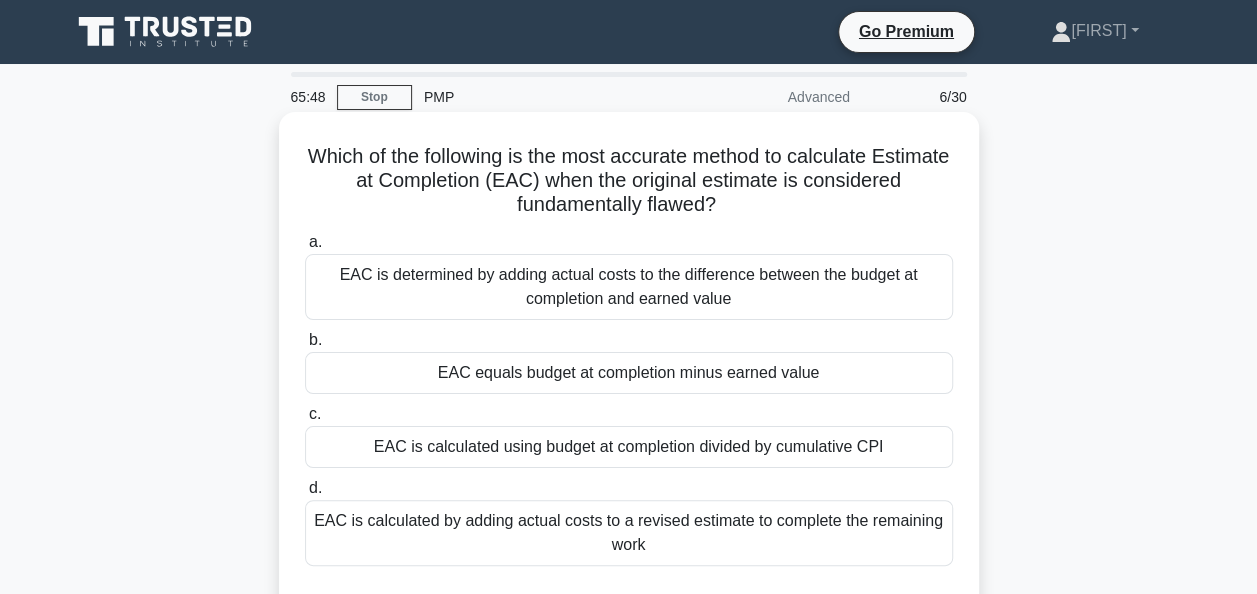 click on "EAC is calculated by adding actual costs to a revised estimate to complete the remaining work" at bounding box center [629, 533] 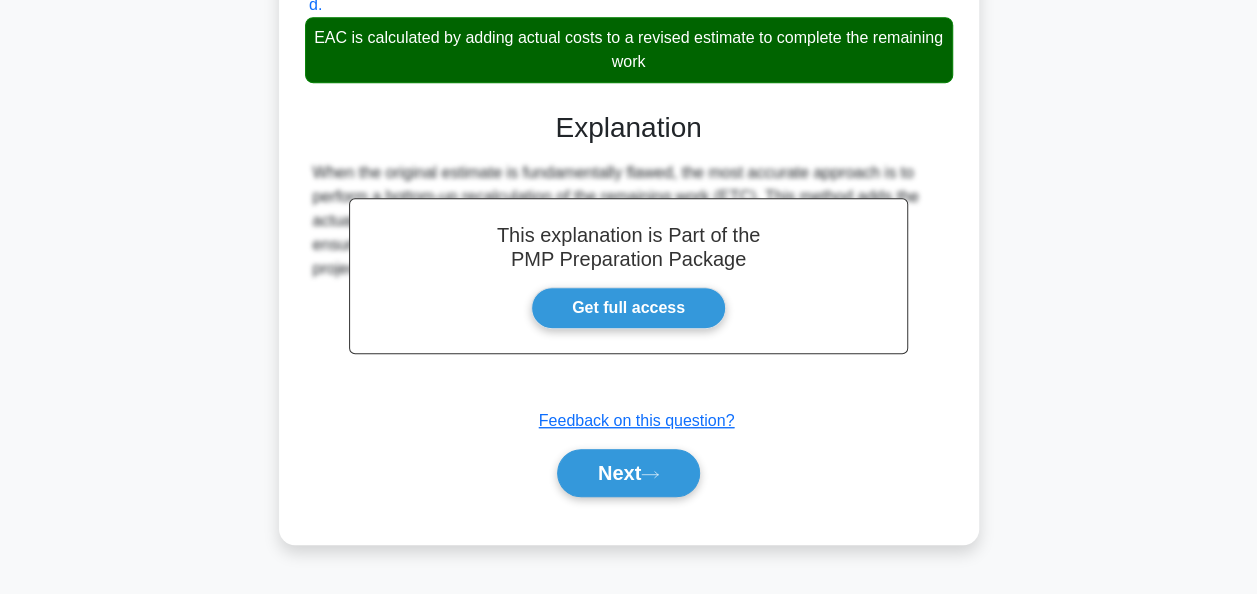 scroll, scrollTop: 486, scrollLeft: 0, axis: vertical 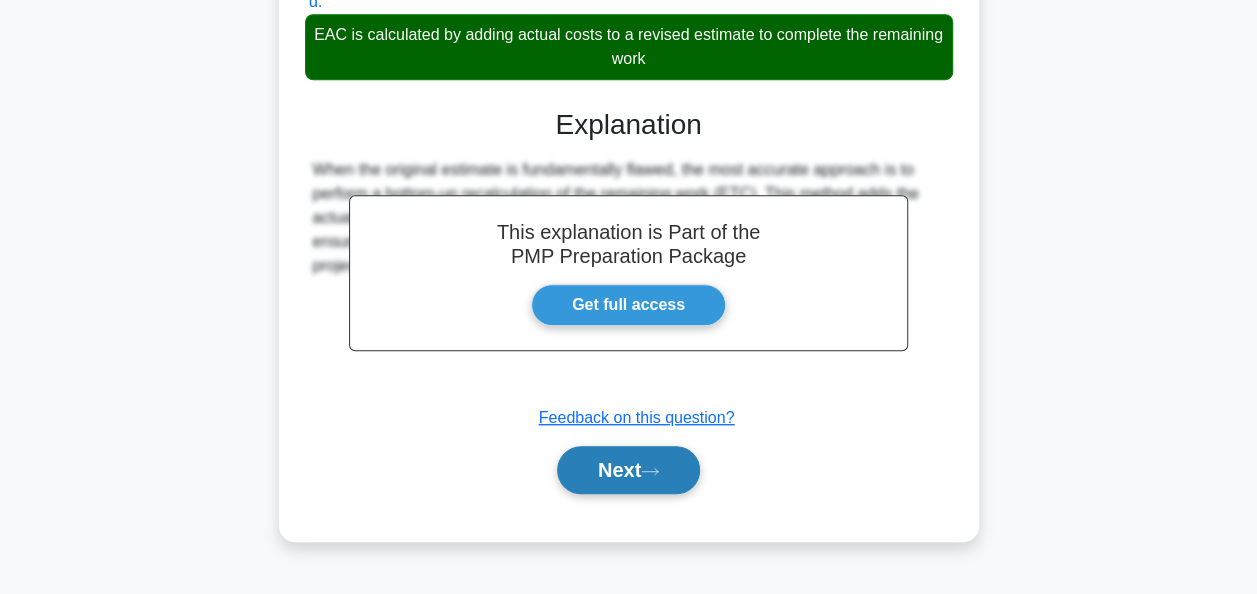 click on "Next" at bounding box center (628, 470) 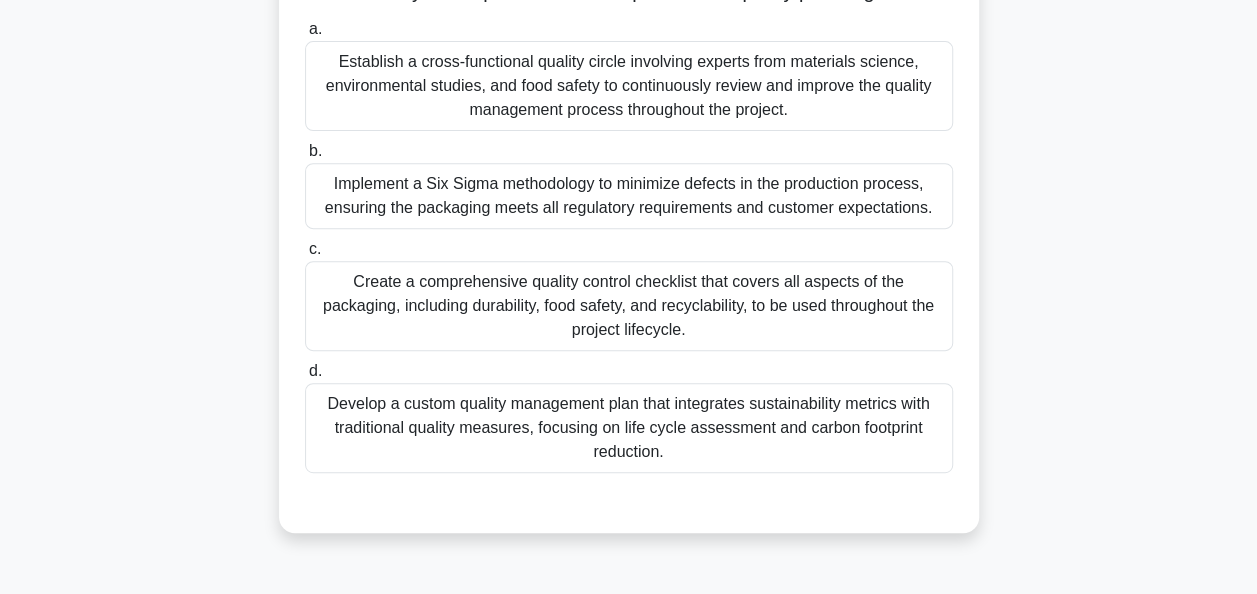 scroll, scrollTop: 386, scrollLeft: 0, axis: vertical 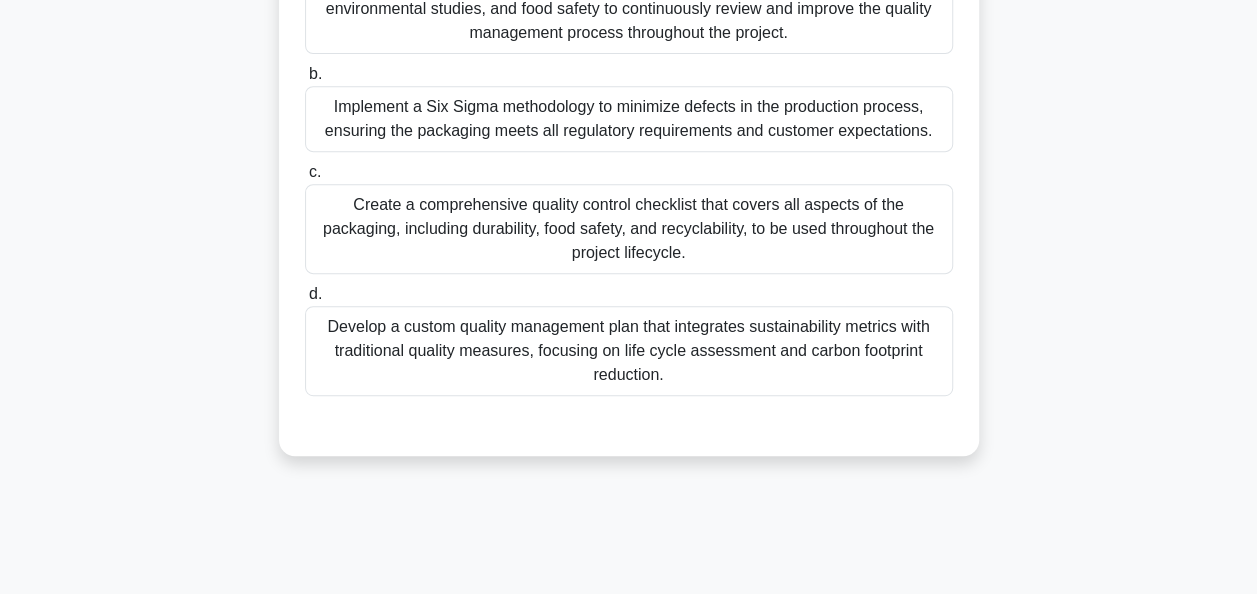 click on "Create a comprehensive quality control checklist that covers all aspects of the packaging, including durability, food safety, and recyclability, to be used throughout the project lifecycle." at bounding box center (629, 229) 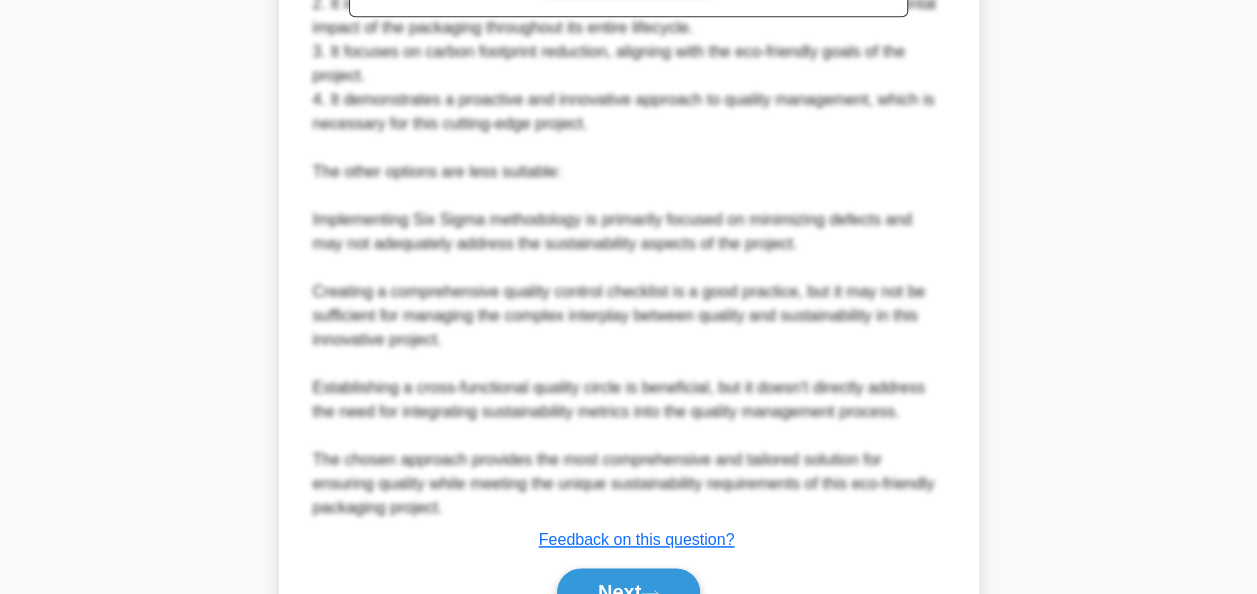 scroll, scrollTop: 1167, scrollLeft: 0, axis: vertical 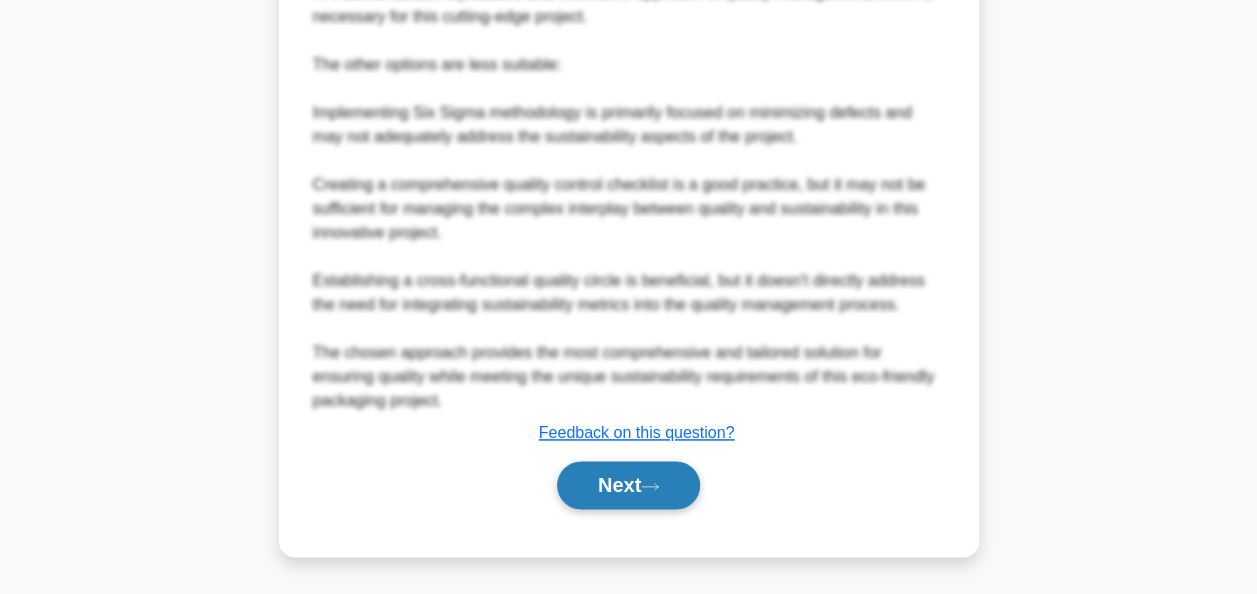 click on "Next" at bounding box center [628, 485] 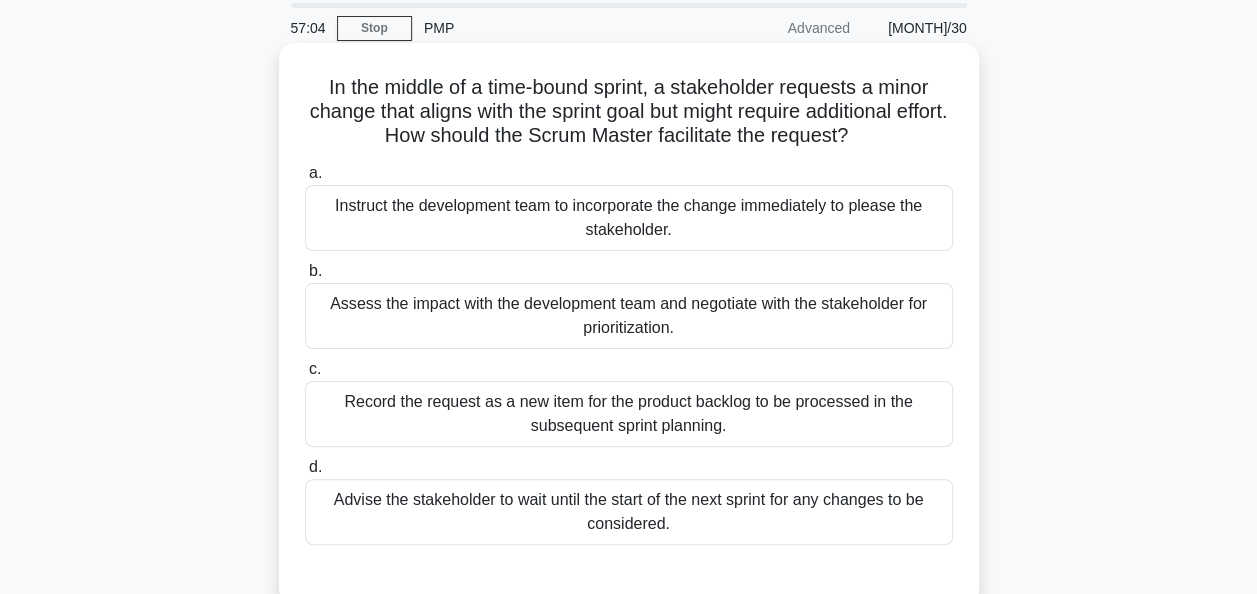 scroll, scrollTop: 100, scrollLeft: 0, axis: vertical 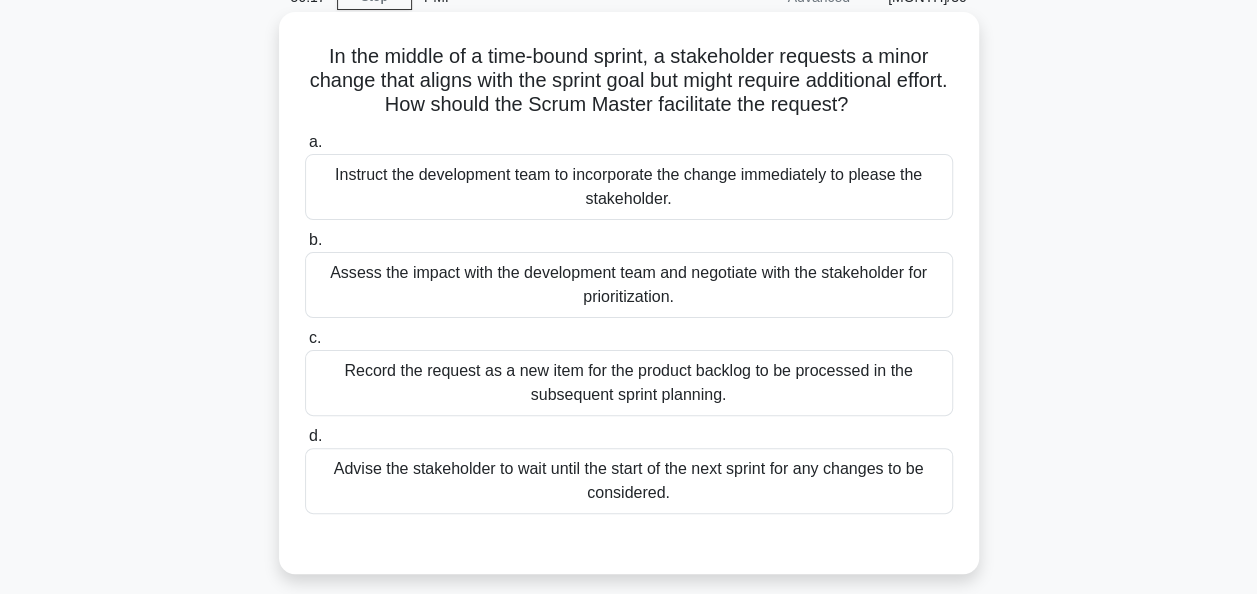 click on "Advise the stakeholder to wait until the start of the next sprint for any changes to be considered." at bounding box center [629, 481] 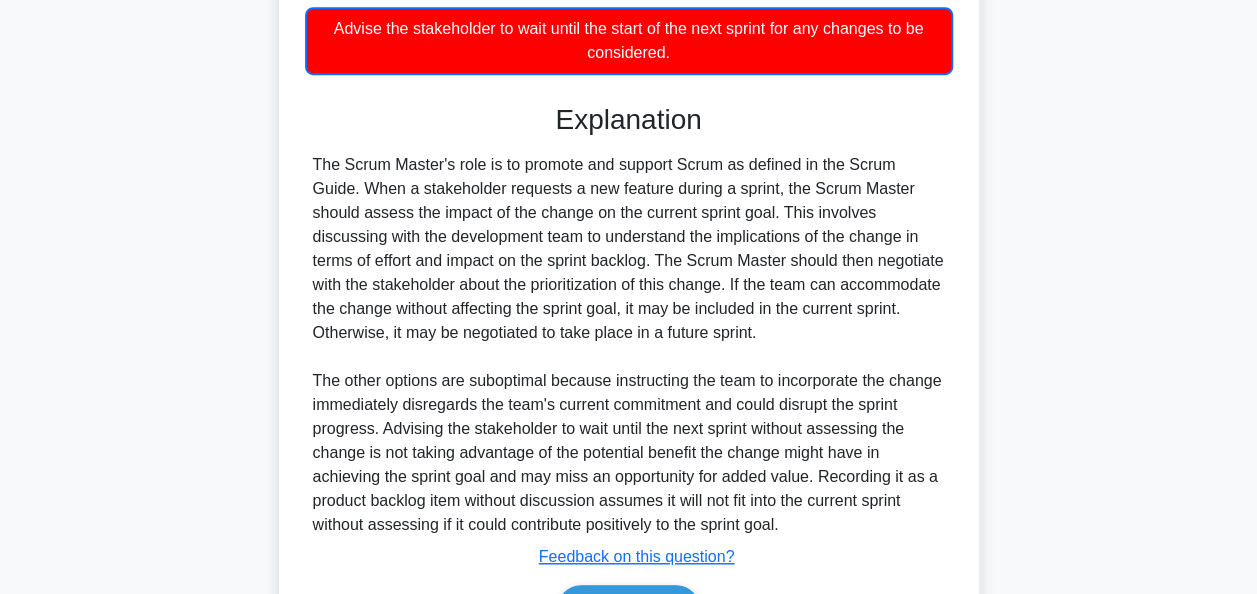 scroll, scrollTop: 600, scrollLeft: 0, axis: vertical 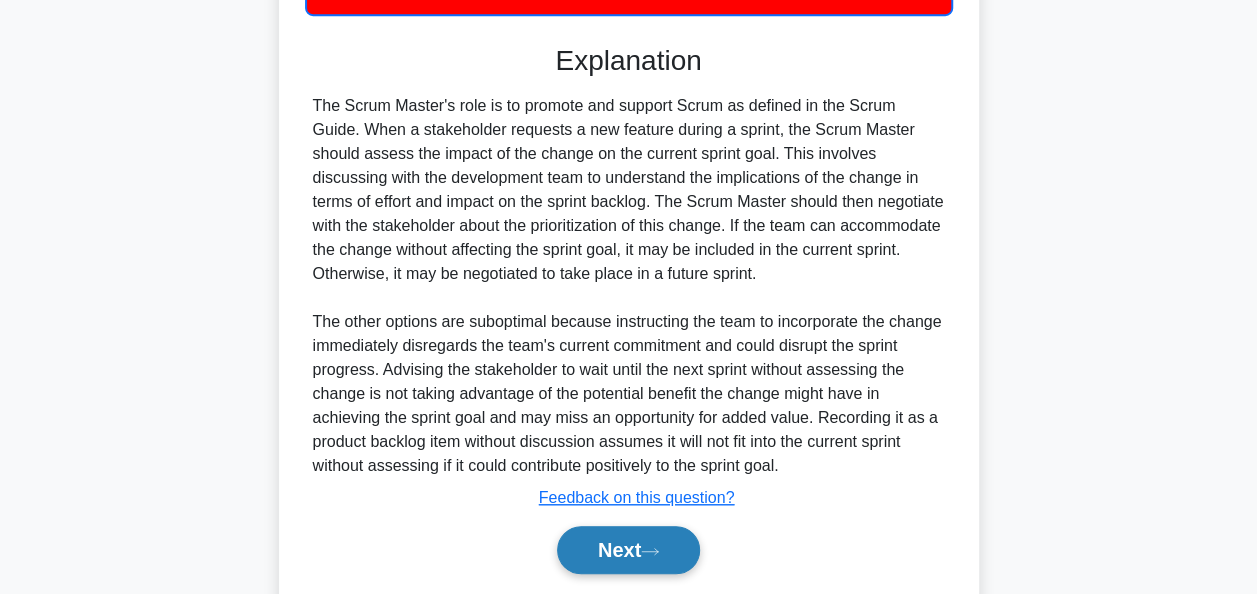 click on "Next" at bounding box center [628, 550] 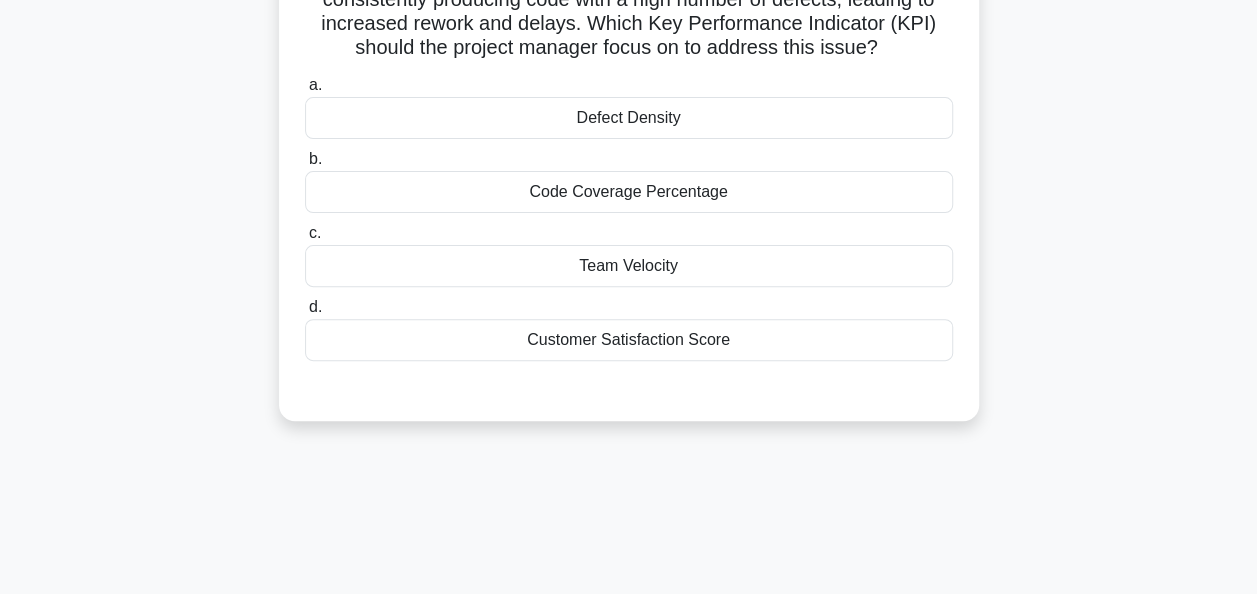 scroll, scrollTop: 0, scrollLeft: 0, axis: both 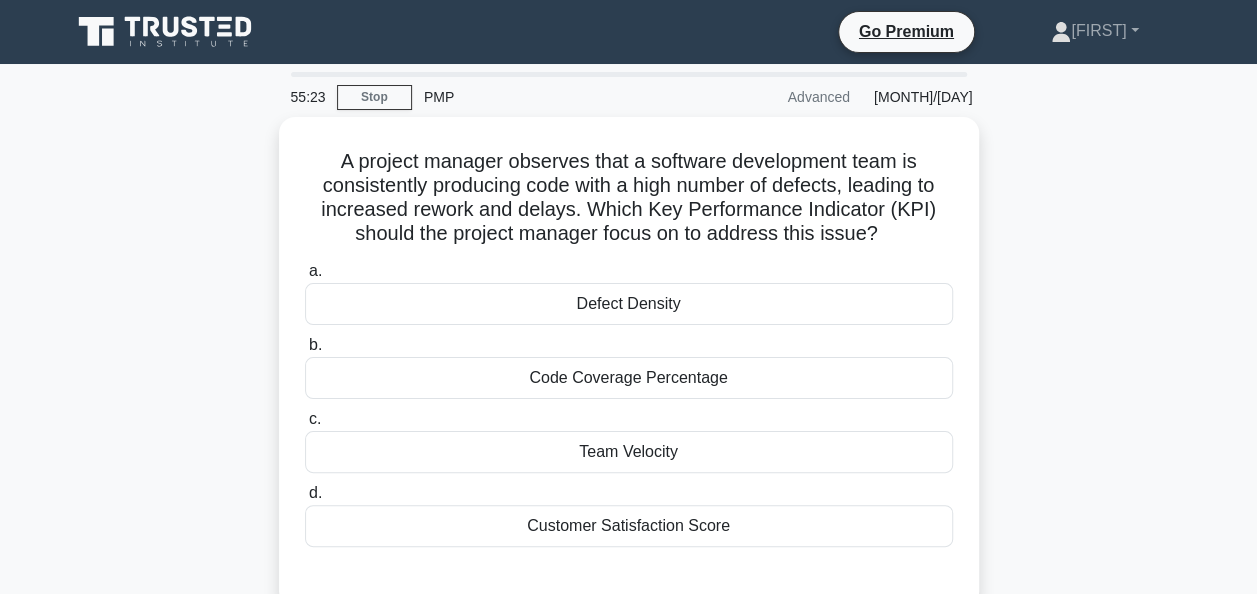 click on "A project manager observes that a software development team is consistently producing code with a high number of defects, leading to increased rework and delays. Which Key Performance Indicator (KPI) should the project manager focus on to address this issue?
.spinner_0XTQ{transform-origin:center;animation:spinner_y6GP .75s linear infinite}@keyframes spinner_y6GP{100%{transform:rotate(360deg)}}
a.
b. c. d." at bounding box center (629, 374) 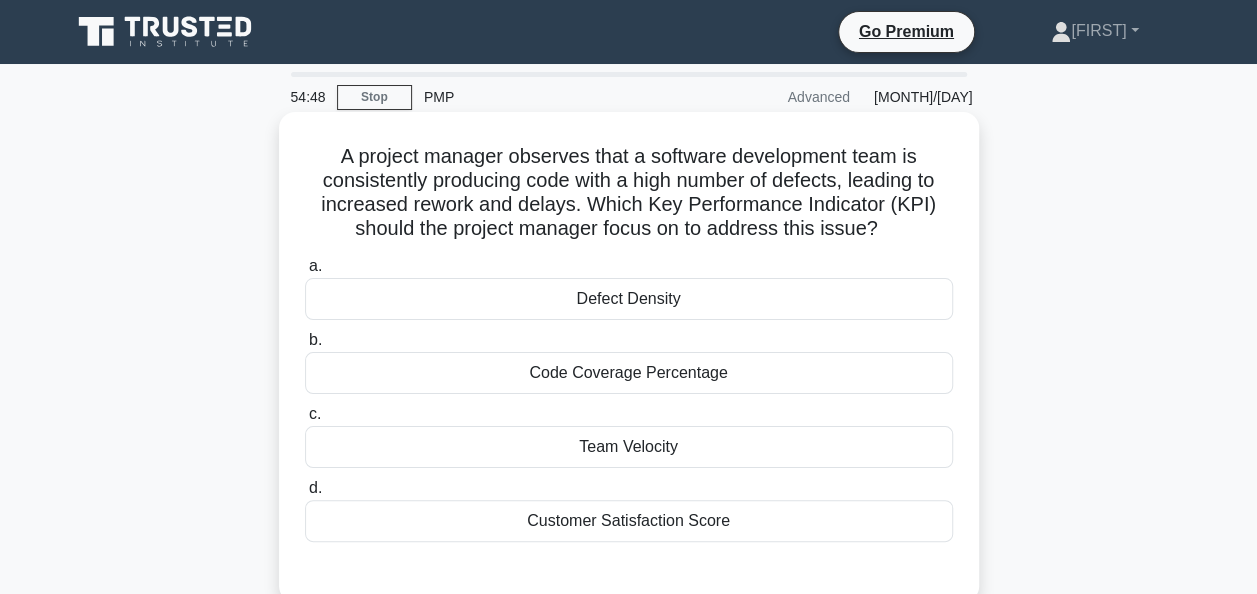 click on "Team Velocity" at bounding box center (629, 447) 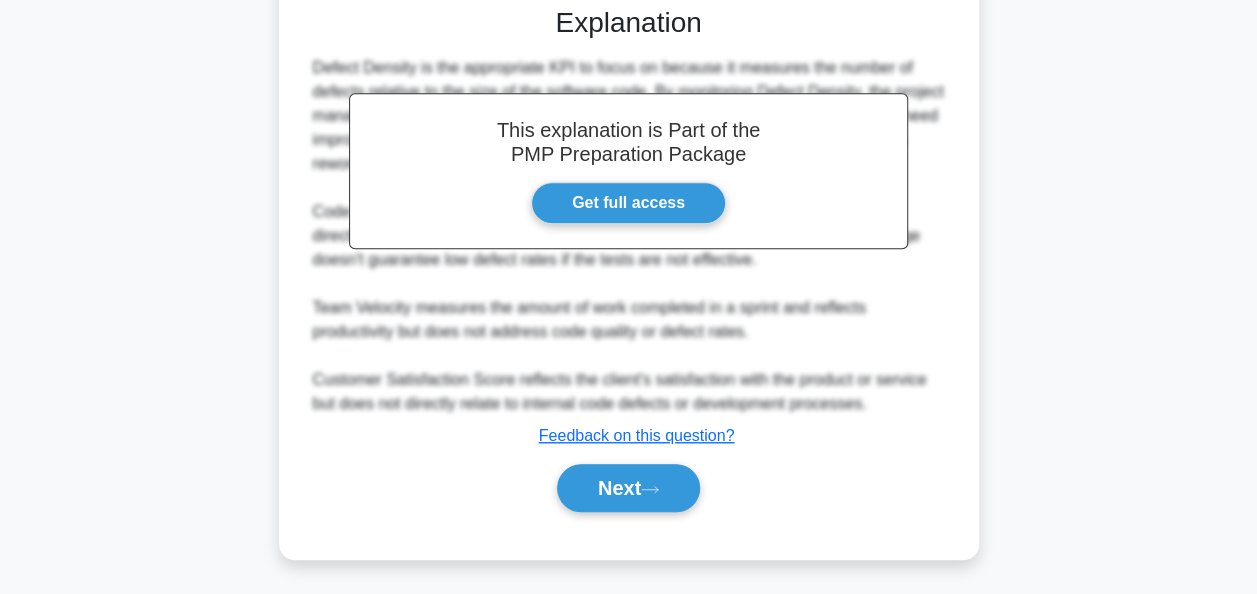 scroll, scrollTop: 567, scrollLeft: 0, axis: vertical 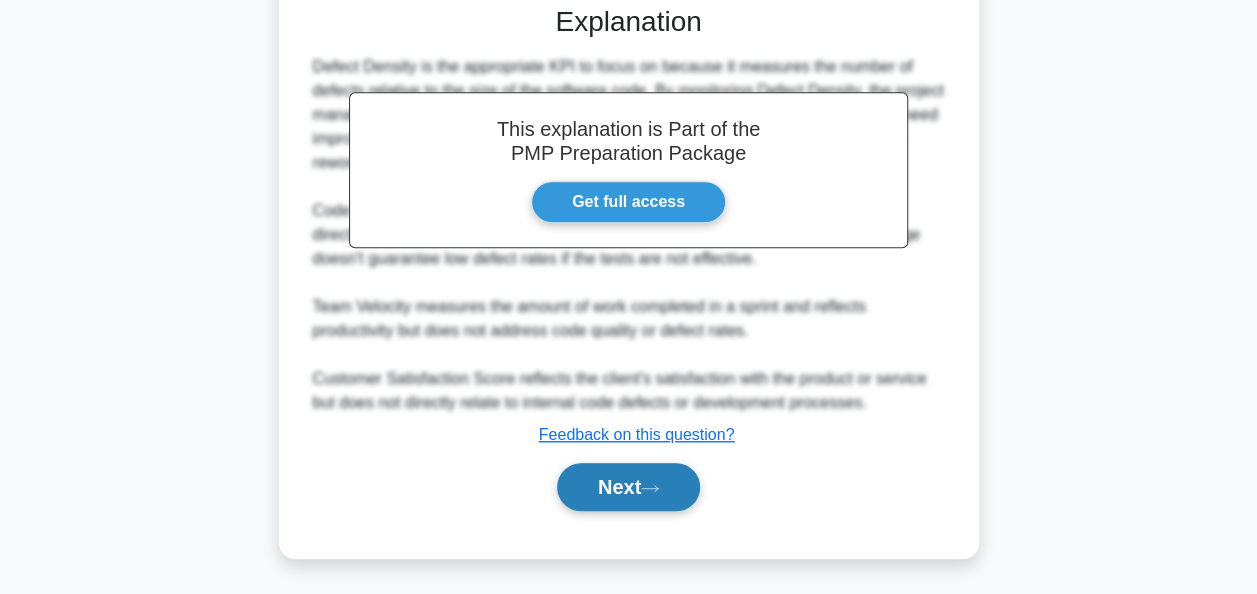 click on "Next" at bounding box center (628, 487) 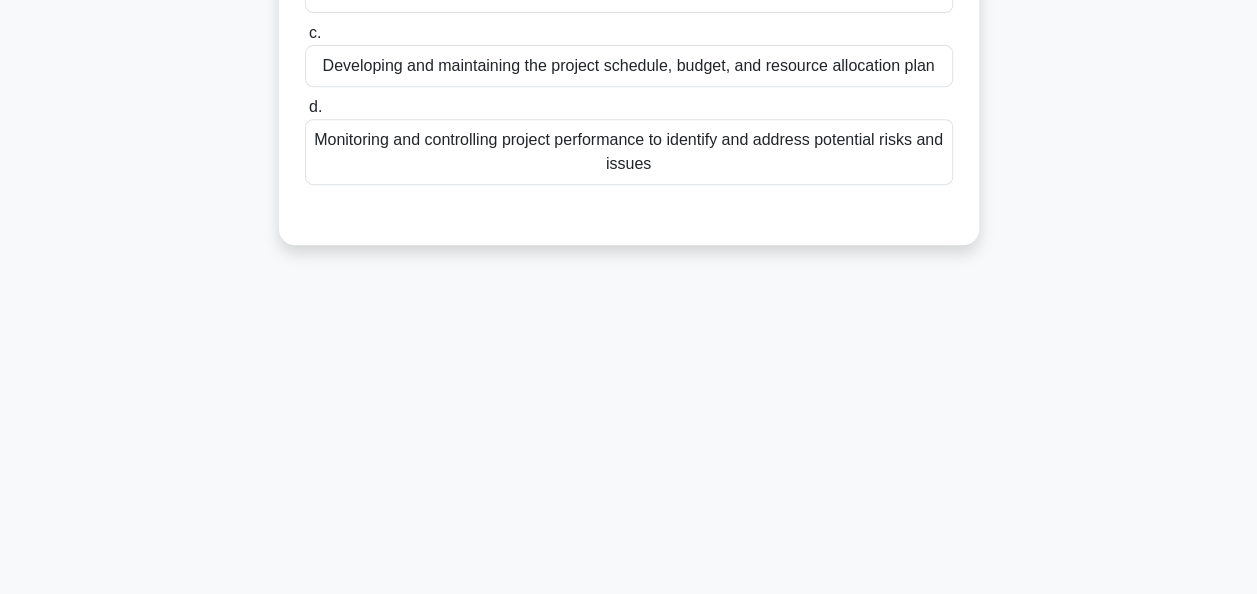 scroll, scrollTop: 0, scrollLeft: 0, axis: both 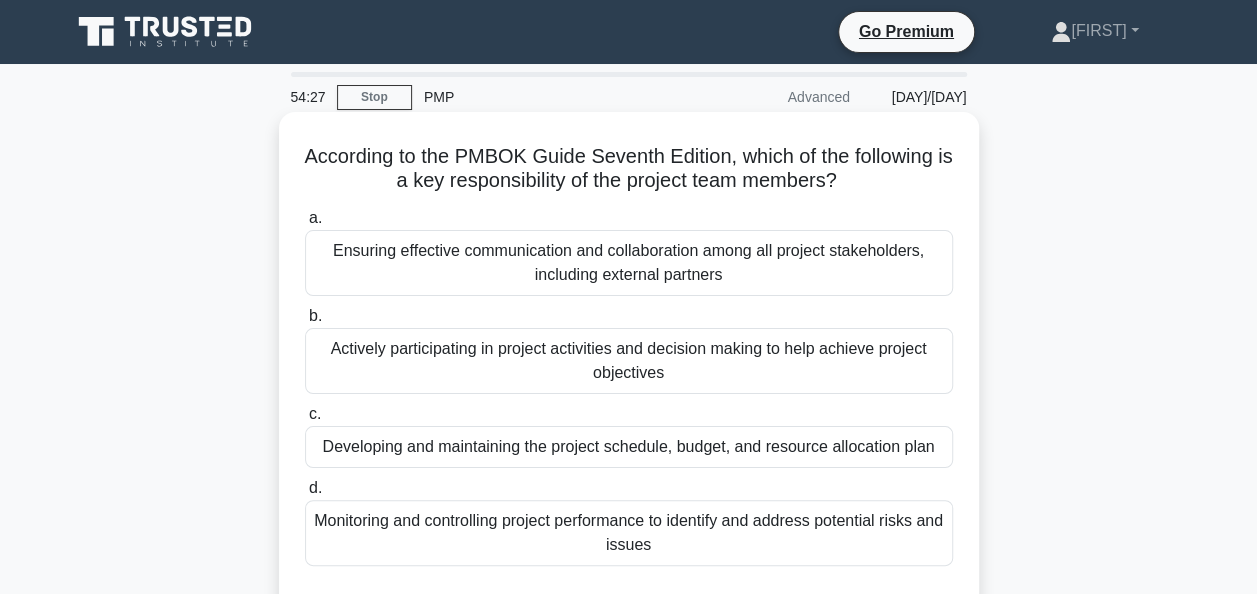 click on "Ensuring effective communication and collaboration among all project stakeholders, including external partners" at bounding box center [629, 263] 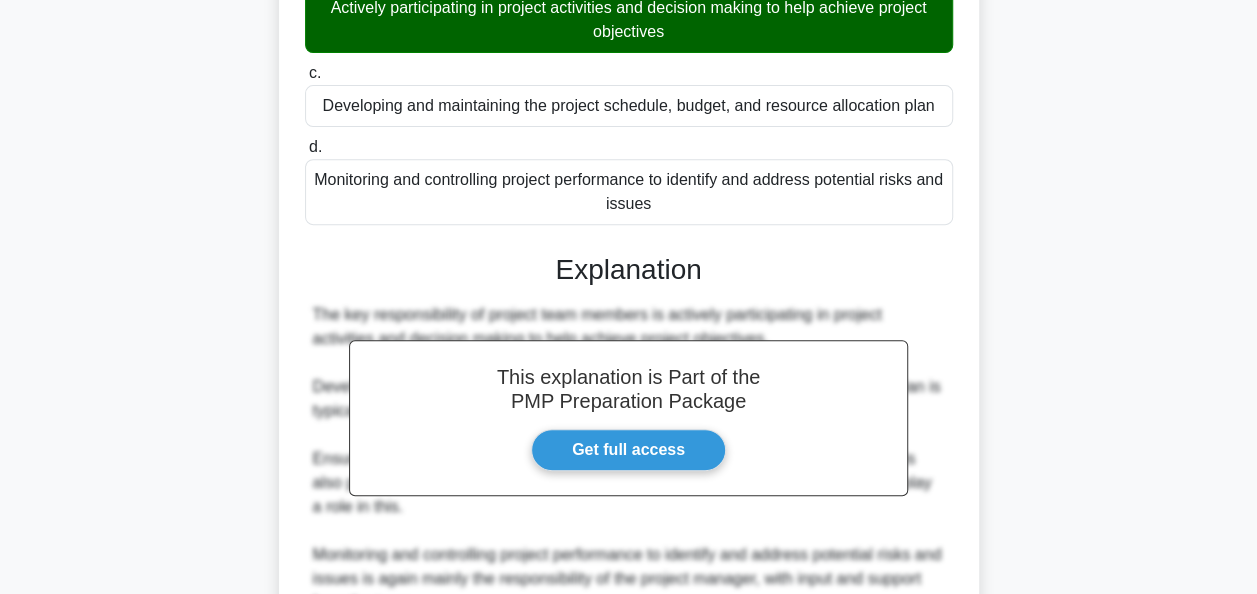 scroll, scrollTop: 0, scrollLeft: 0, axis: both 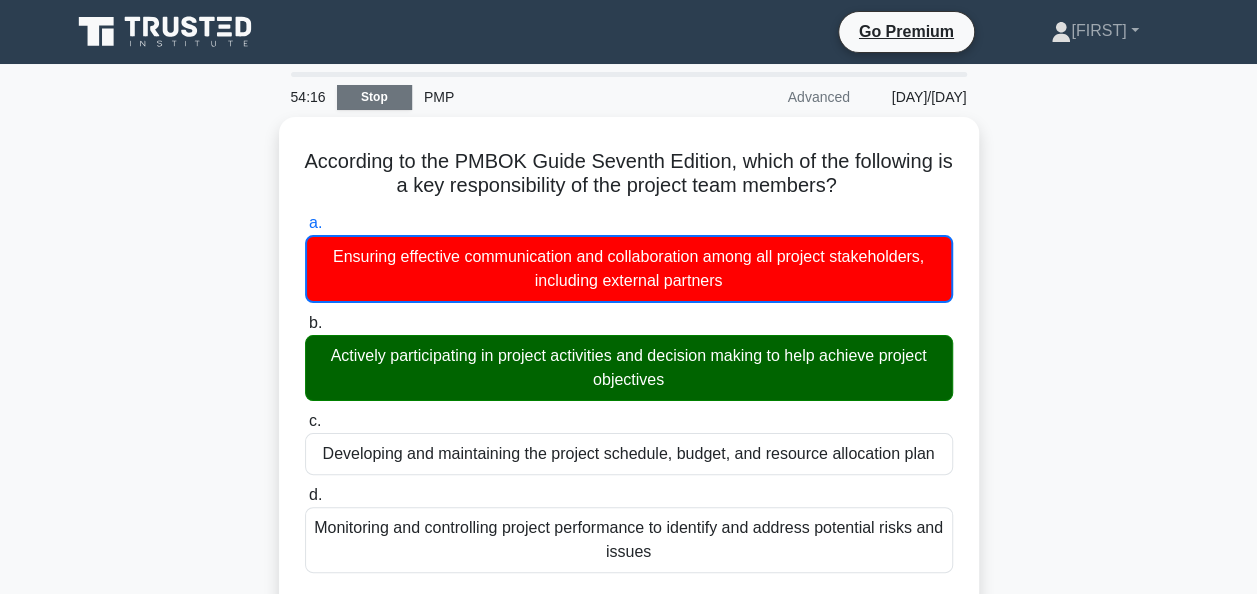 click on "Stop" at bounding box center [374, 97] 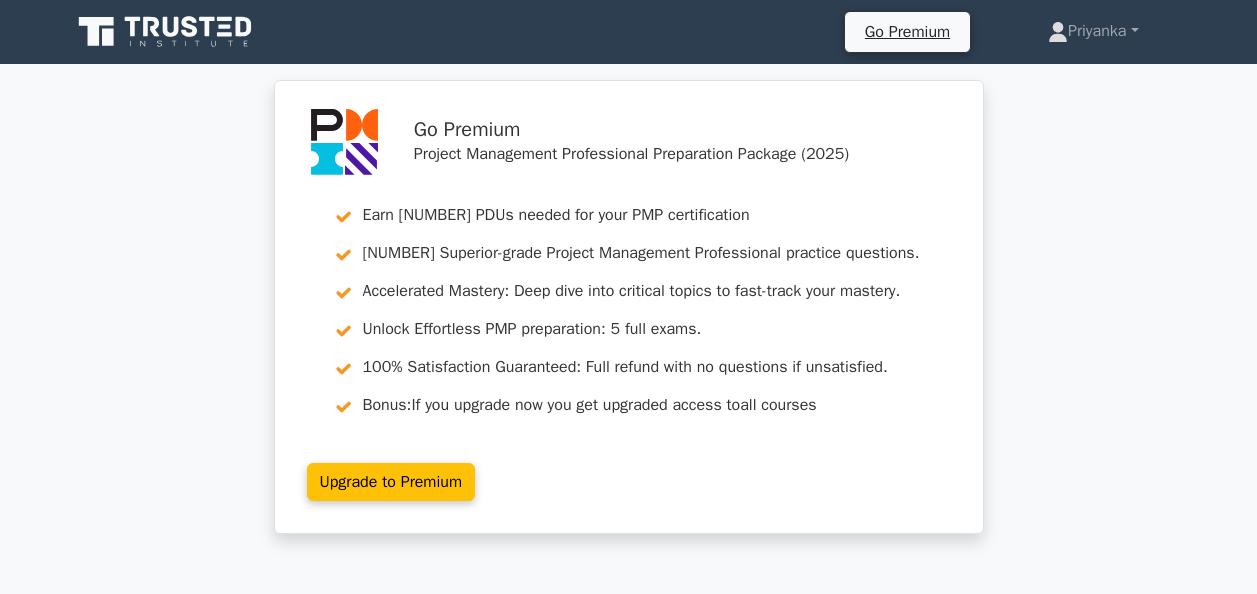 scroll, scrollTop: 286, scrollLeft: 0, axis: vertical 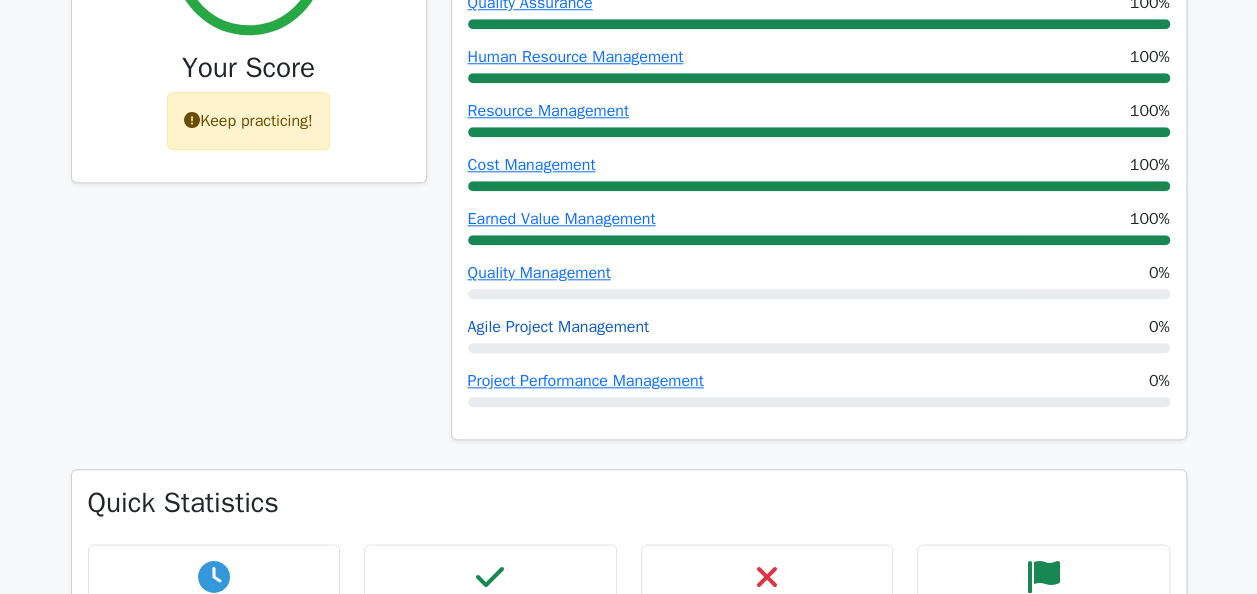 click on "Agile Project Management" at bounding box center [559, 327] 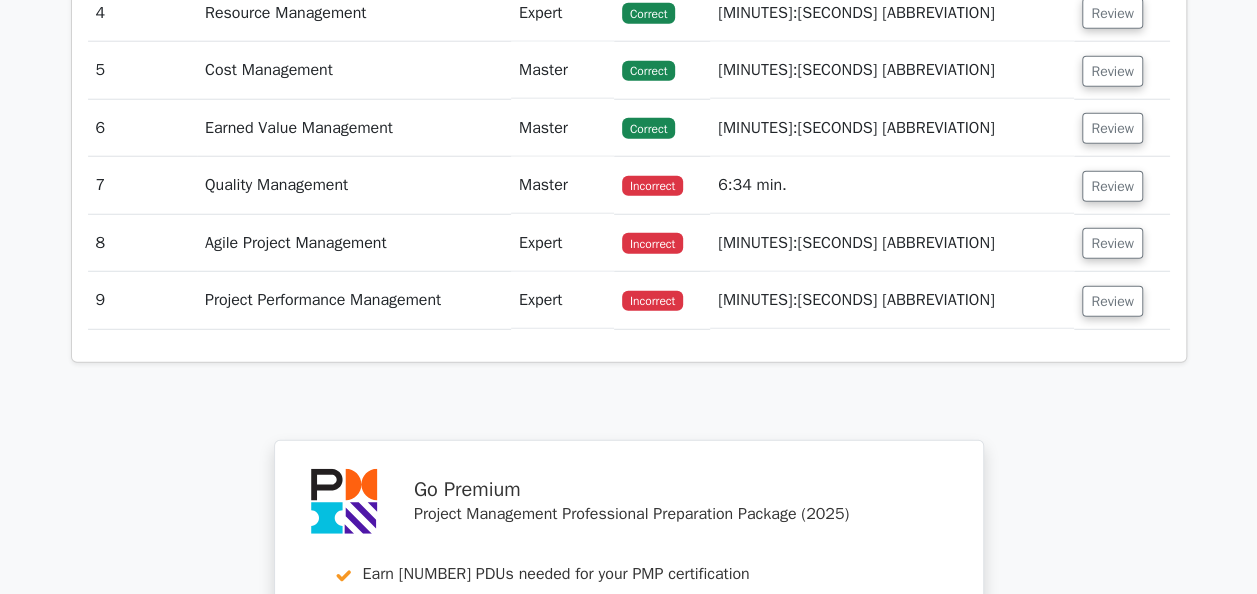 scroll, scrollTop: 2600, scrollLeft: 0, axis: vertical 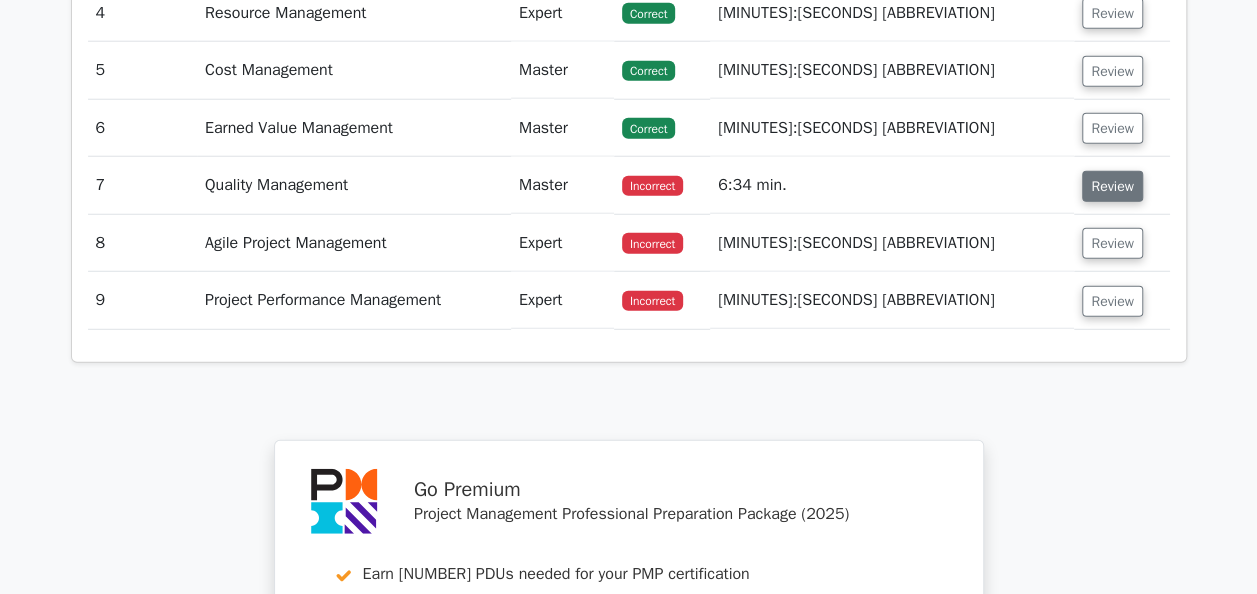 click on "Review" at bounding box center (1112, 186) 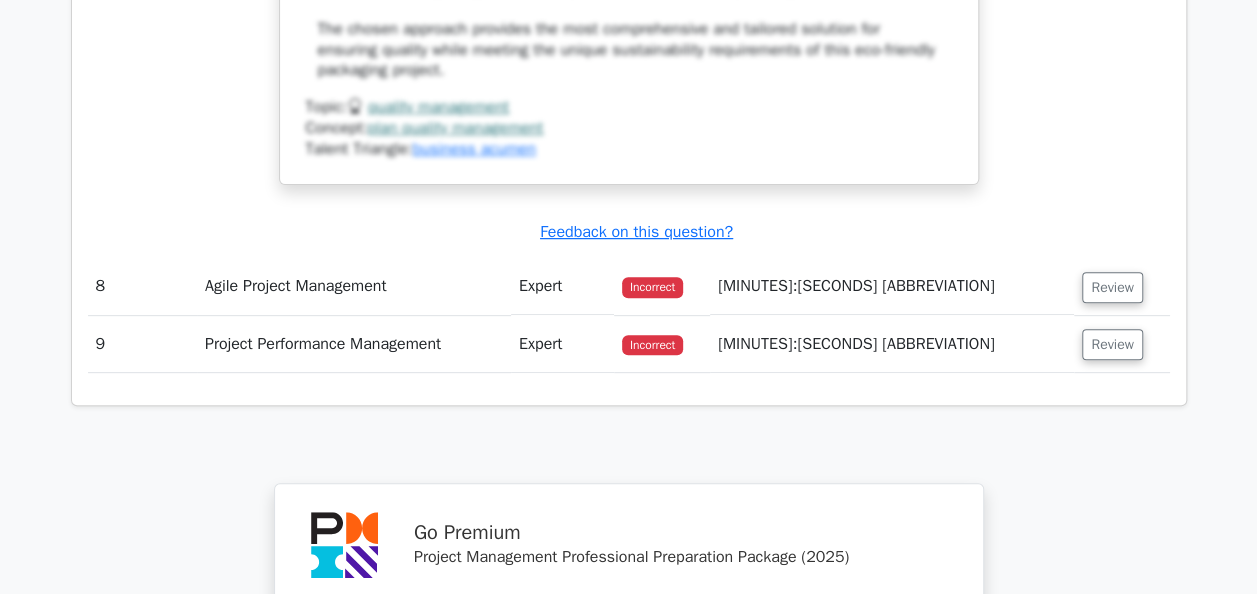 scroll, scrollTop: 4200, scrollLeft: 0, axis: vertical 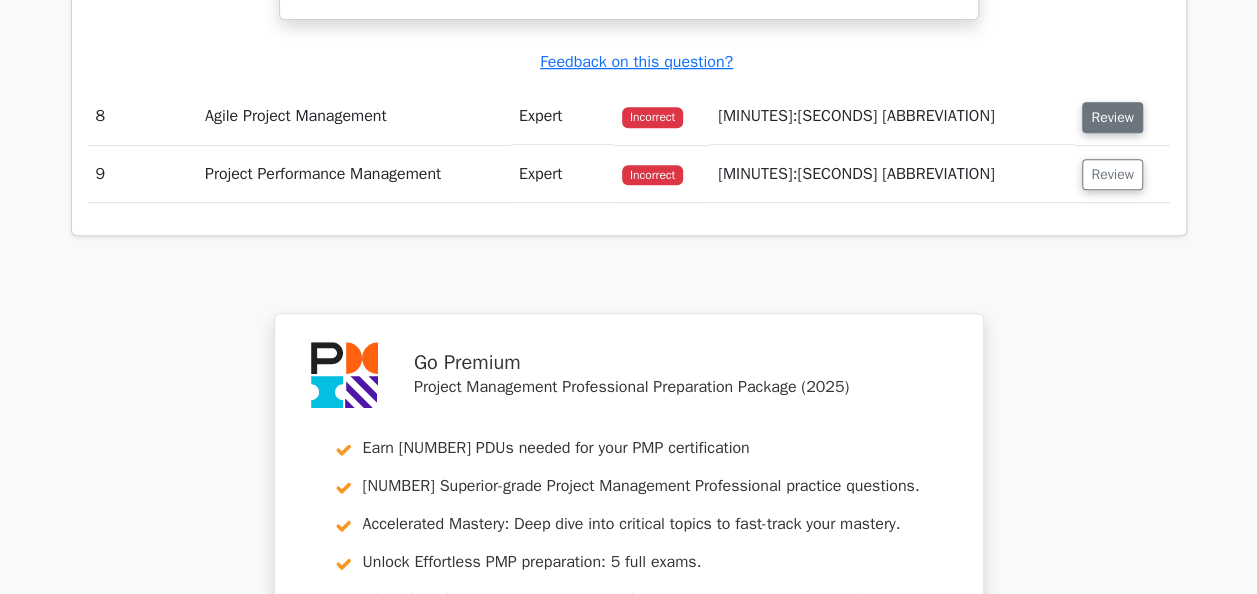 click on "Review" at bounding box center (1112, 117) 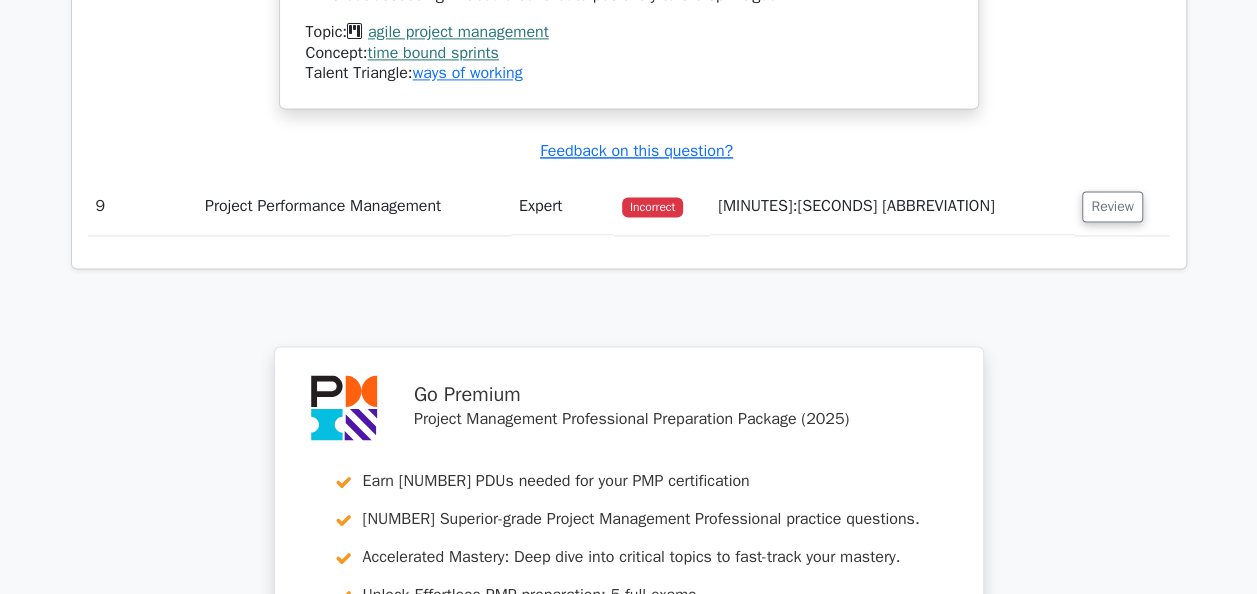 scroll, scrollTop: 5200, scrollLeft: 0, axis: vertical 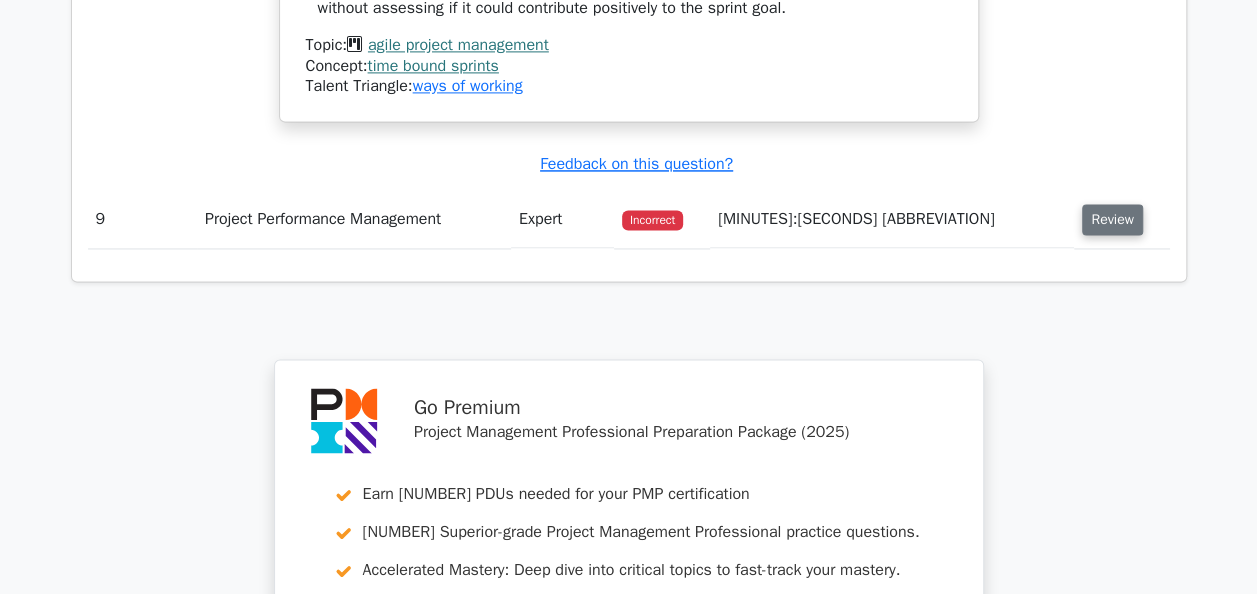 click on "Review" at bounding box center [1112, 219] 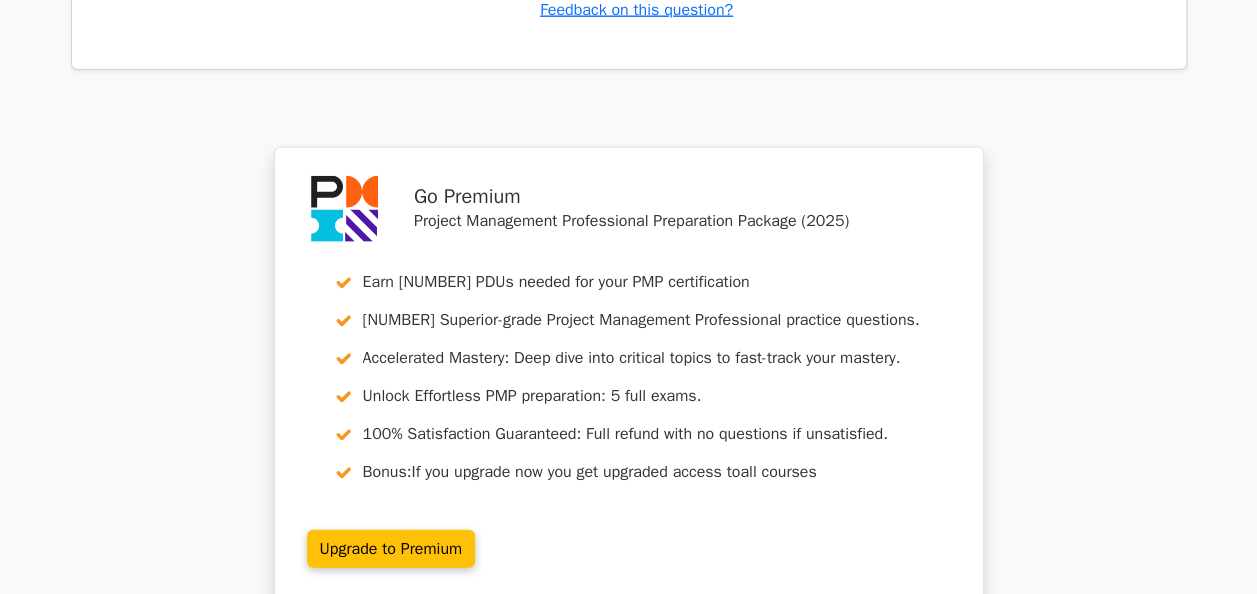 scroll, scrollTop: 6500, scrollLeft: 0, axis: vertical 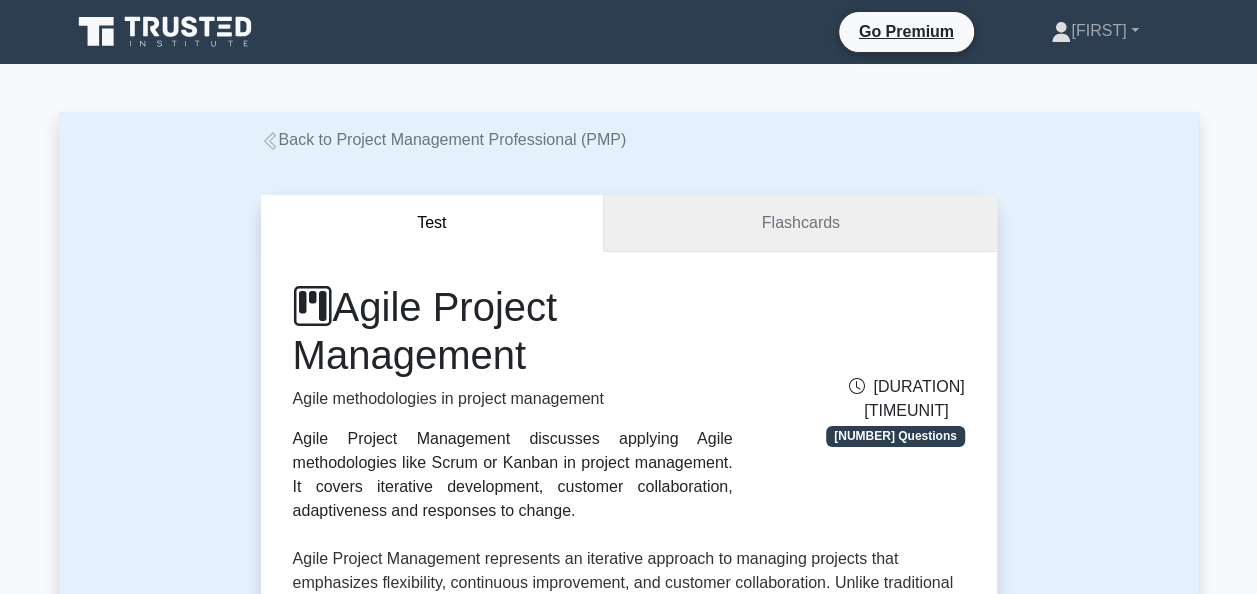 click on "Flashcards" at bounding box center [800, 223] 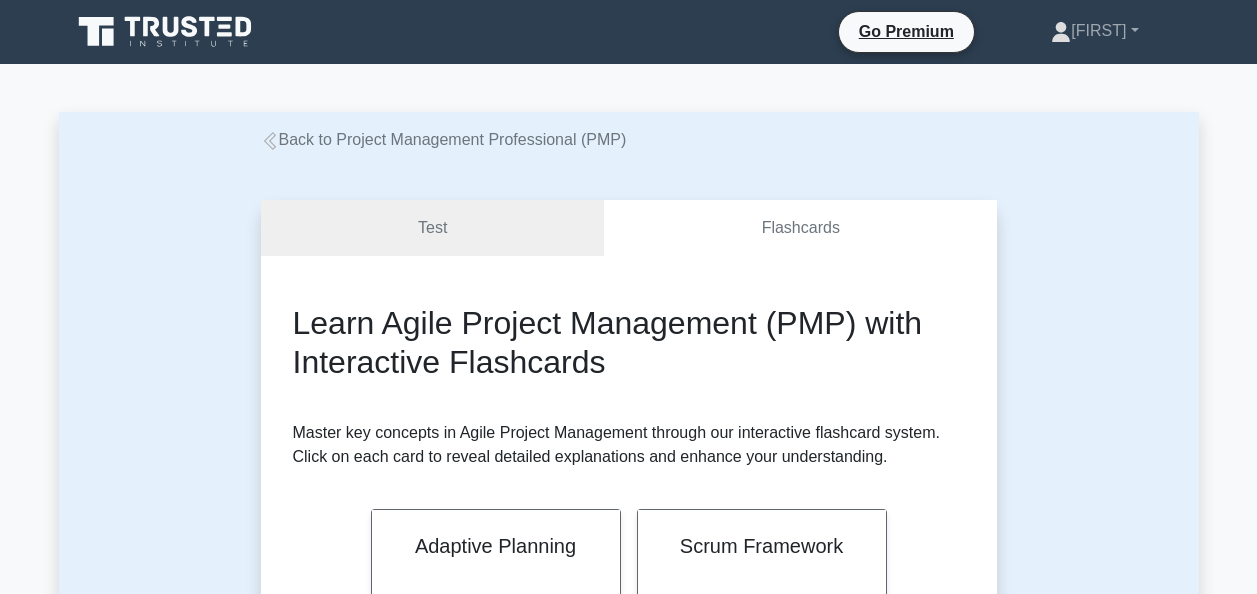 scroll, scrollTop: 256, scrollLeft: 0, axis: vertical 